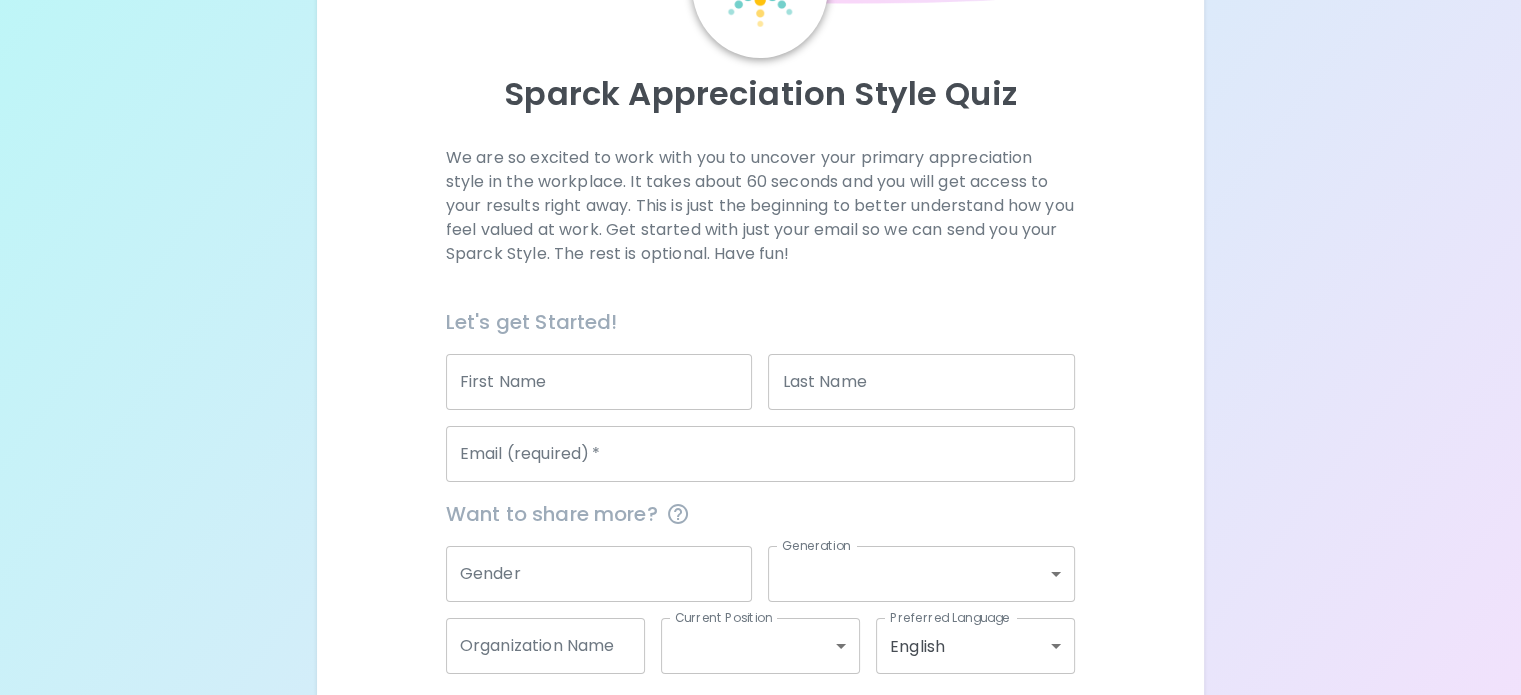 scroll, scrollTop: 200, scrollLeft: 0, axis: vertical 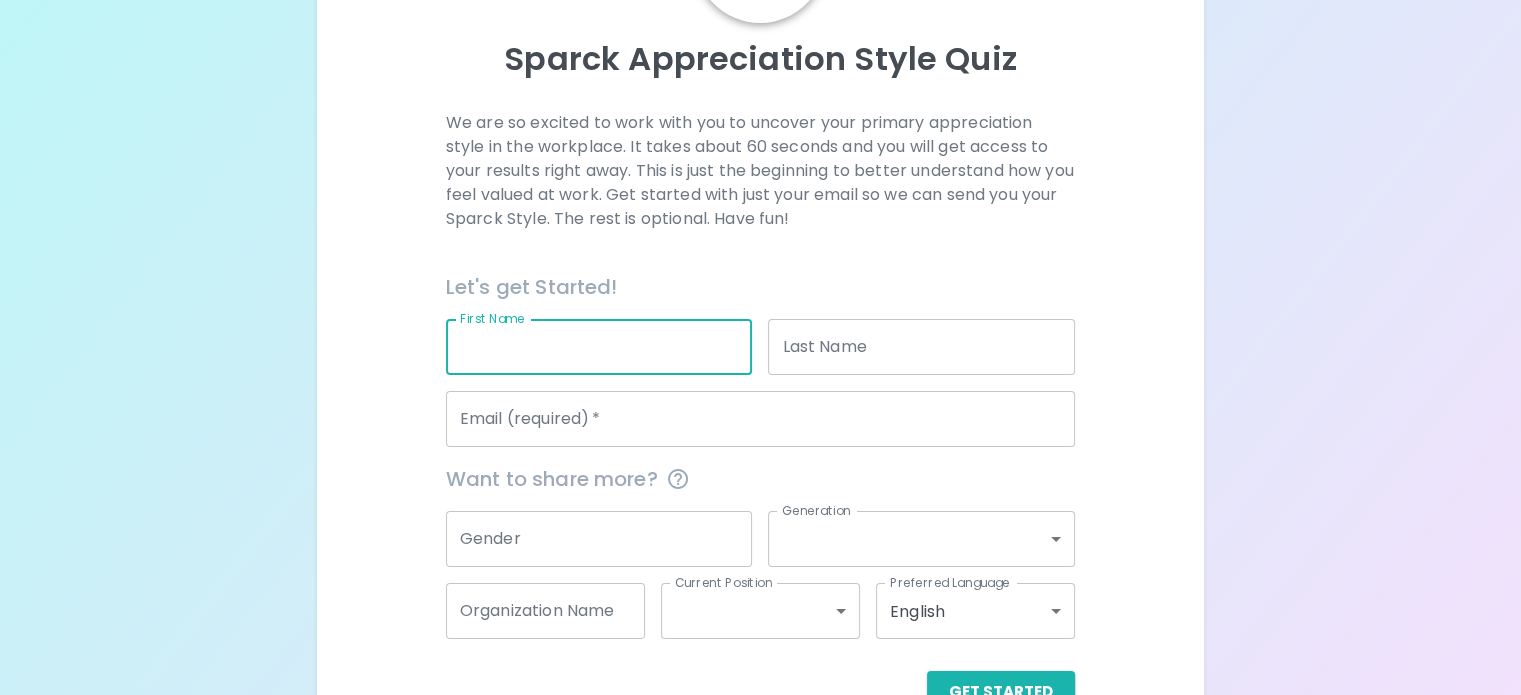 click on "First Name" at bounding box center [599, 347] 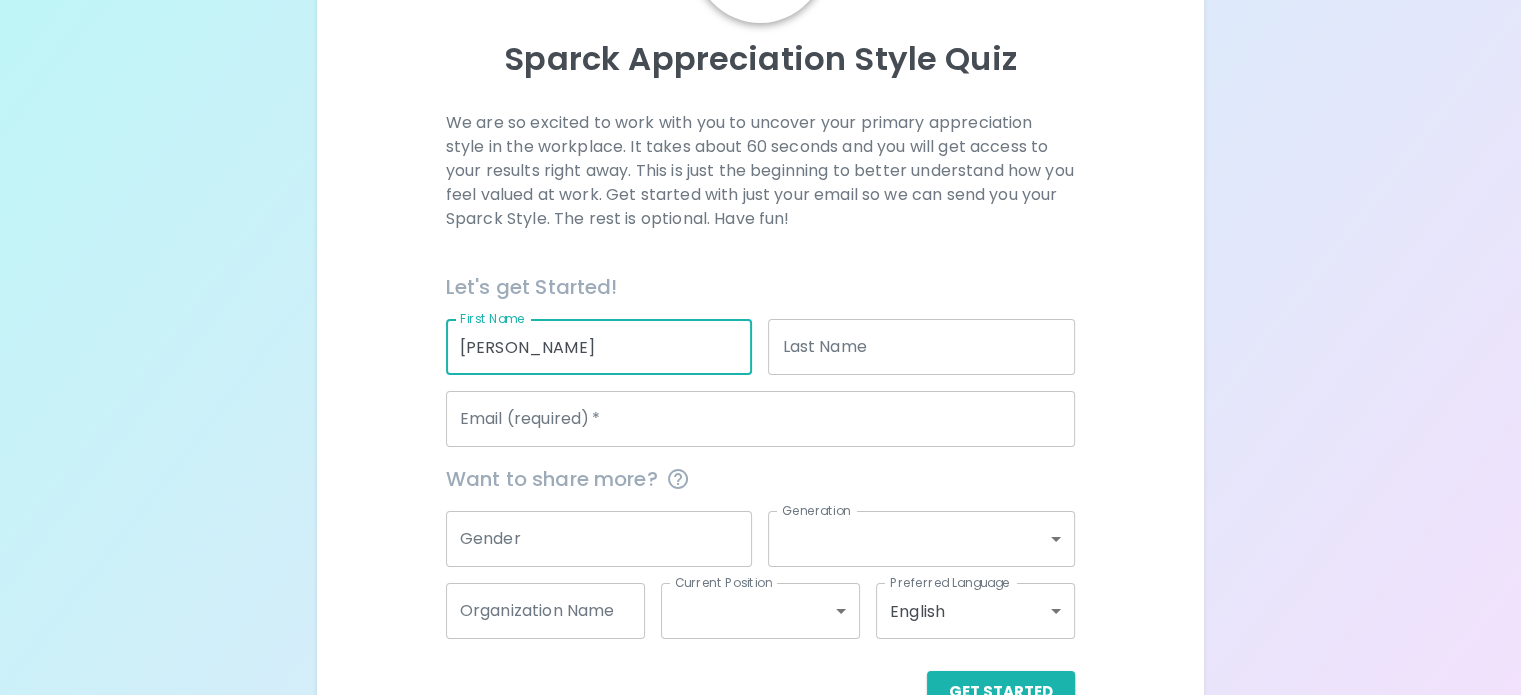 type on "[PERSON_NAME]" 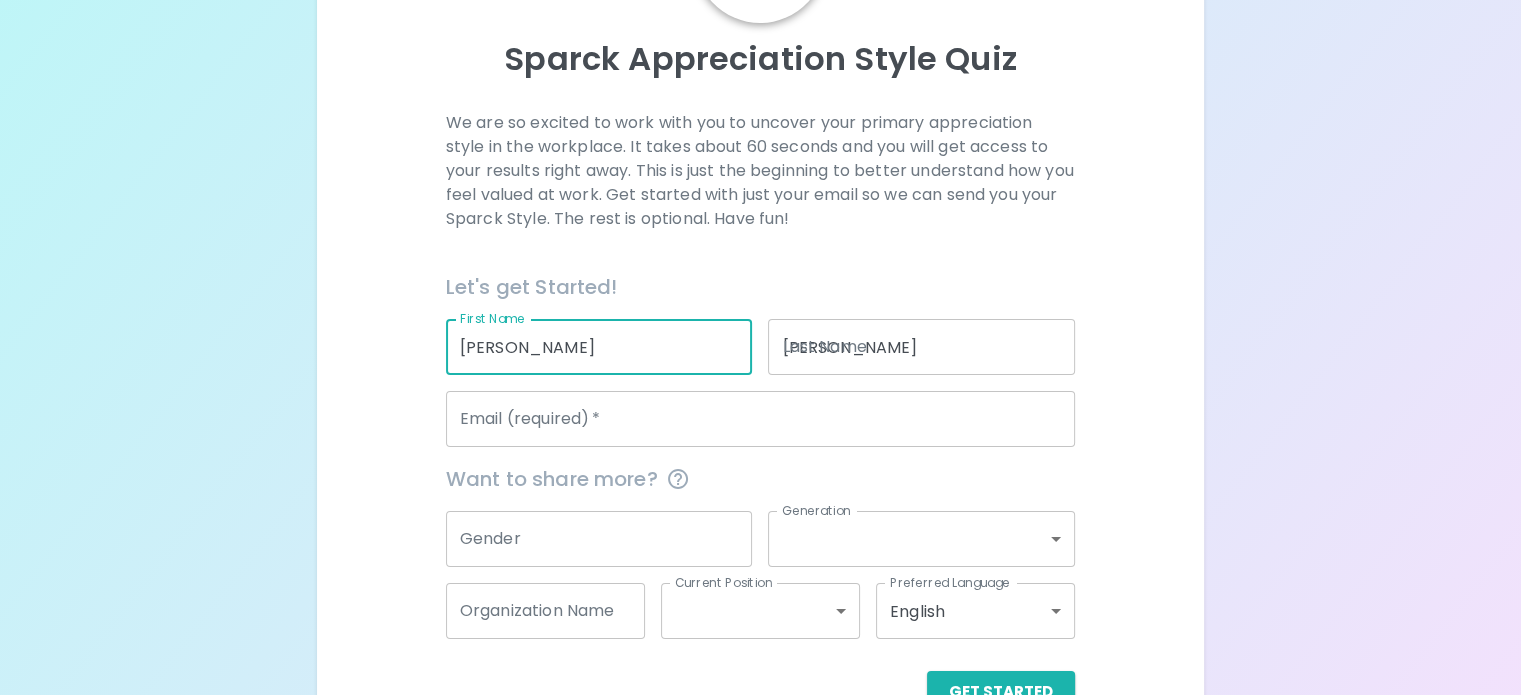 type on "Midland Public Schools" 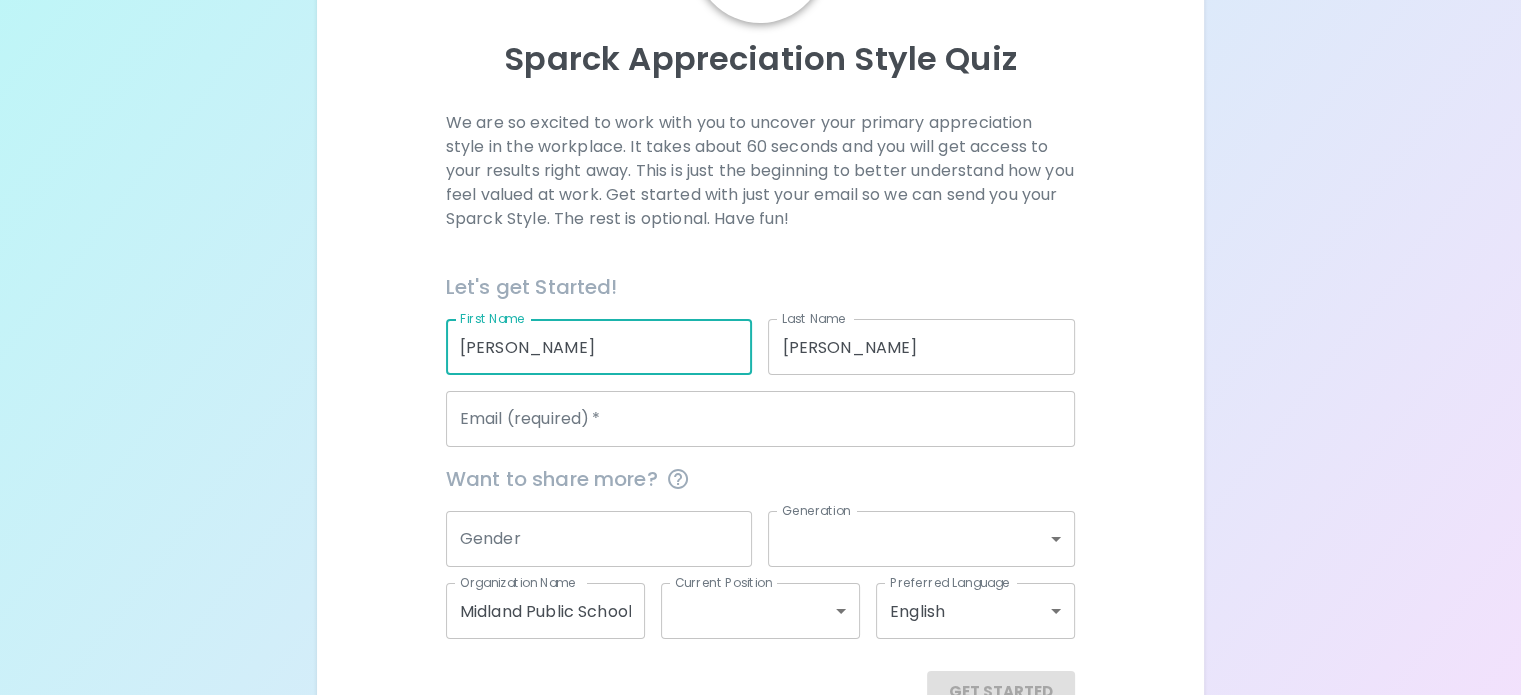 click on "Email (required)   *" at bounding box center (760, 419) 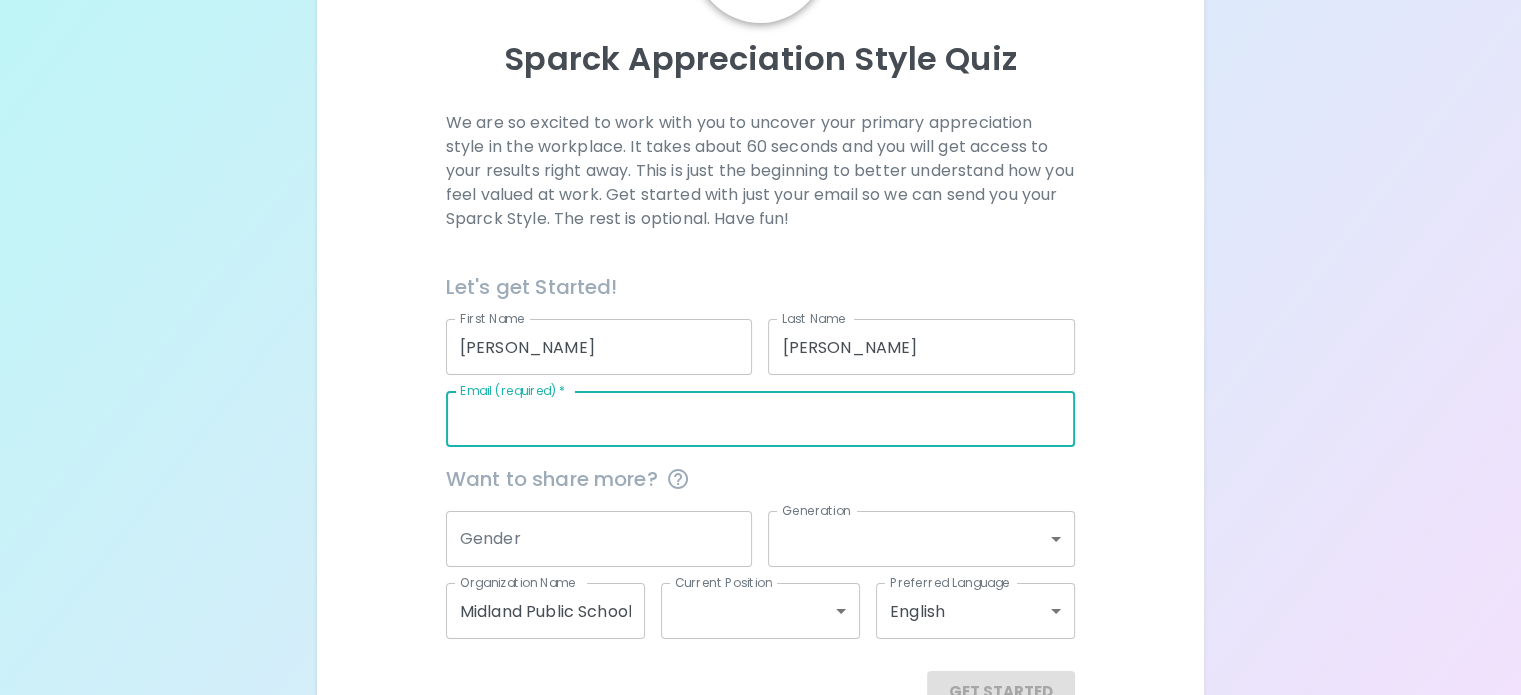 type on "[EMAIL_ADDRESS][DOMAIN_NAME]" 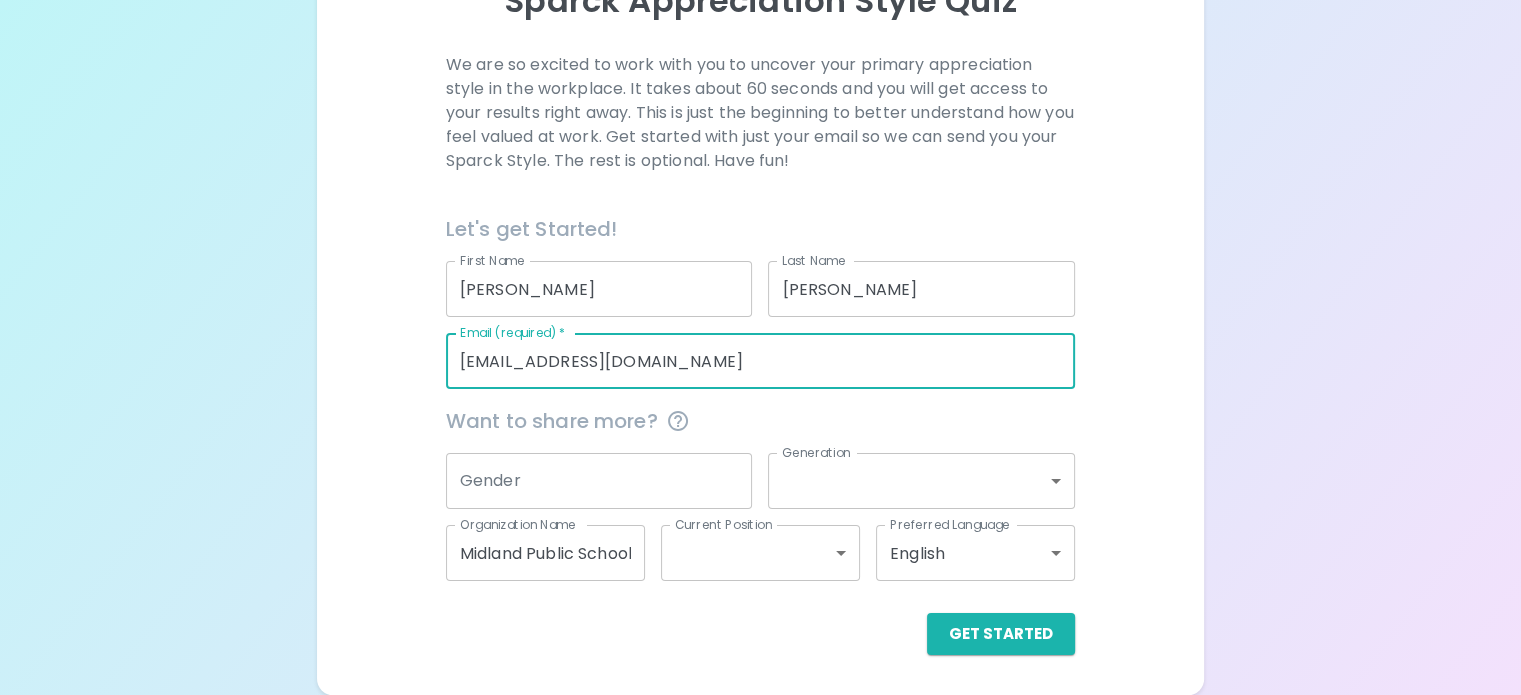 scroll, scrollTop: 305, scrollLeft: 0, axis: vertical 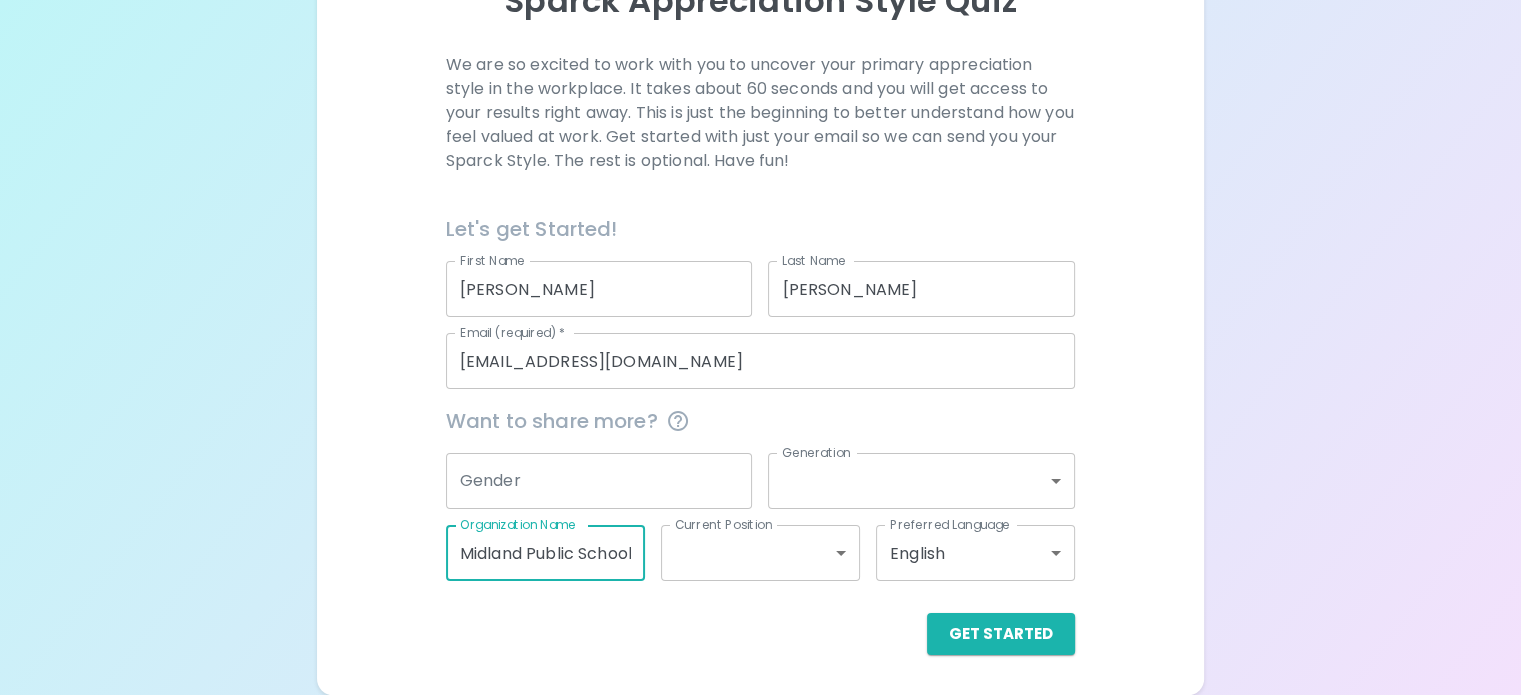 drag, startPoint x: 647, startPoint y: 552, endPoint x: 468, endPoint y: 531, distance: 180.22763 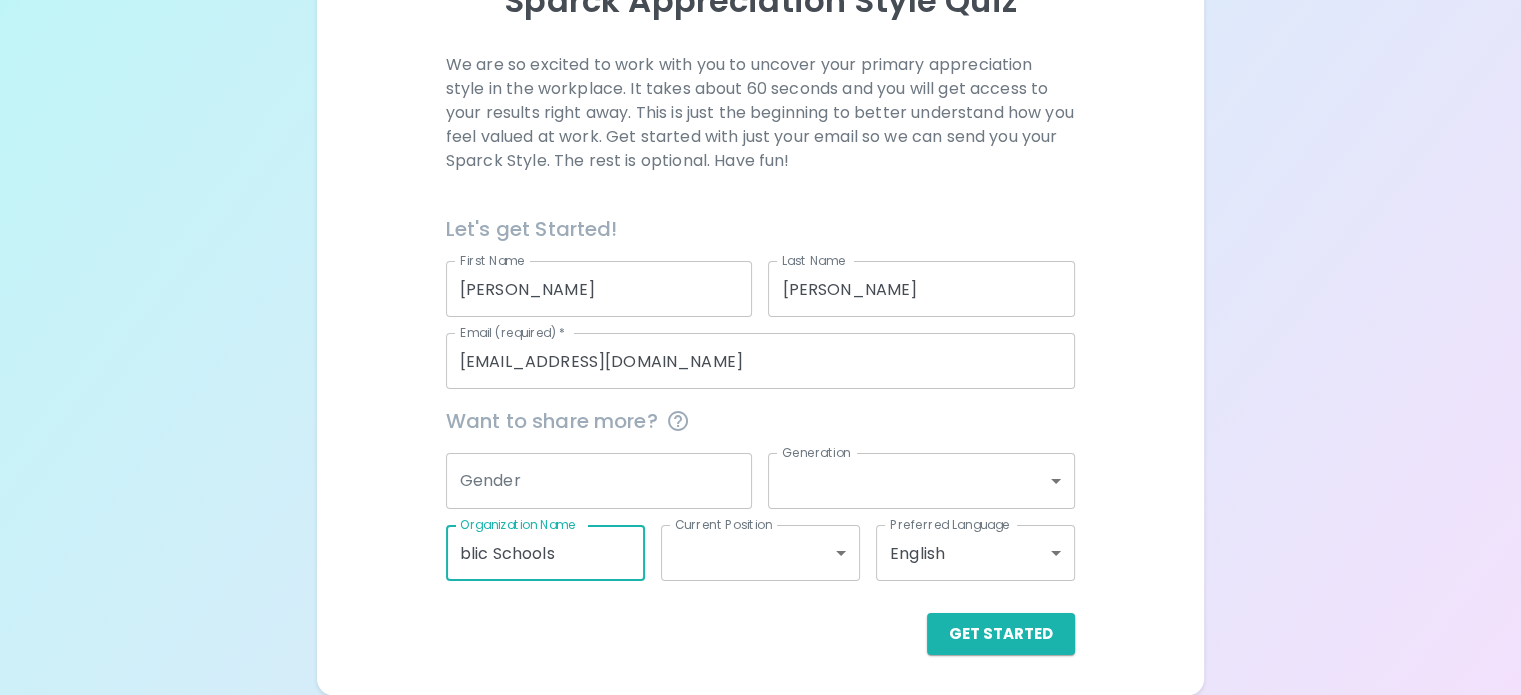 drag, startPoint x: 647, startPoint y: 559, endPoint x: 420, endPoint y: 518, distance: 230.67293 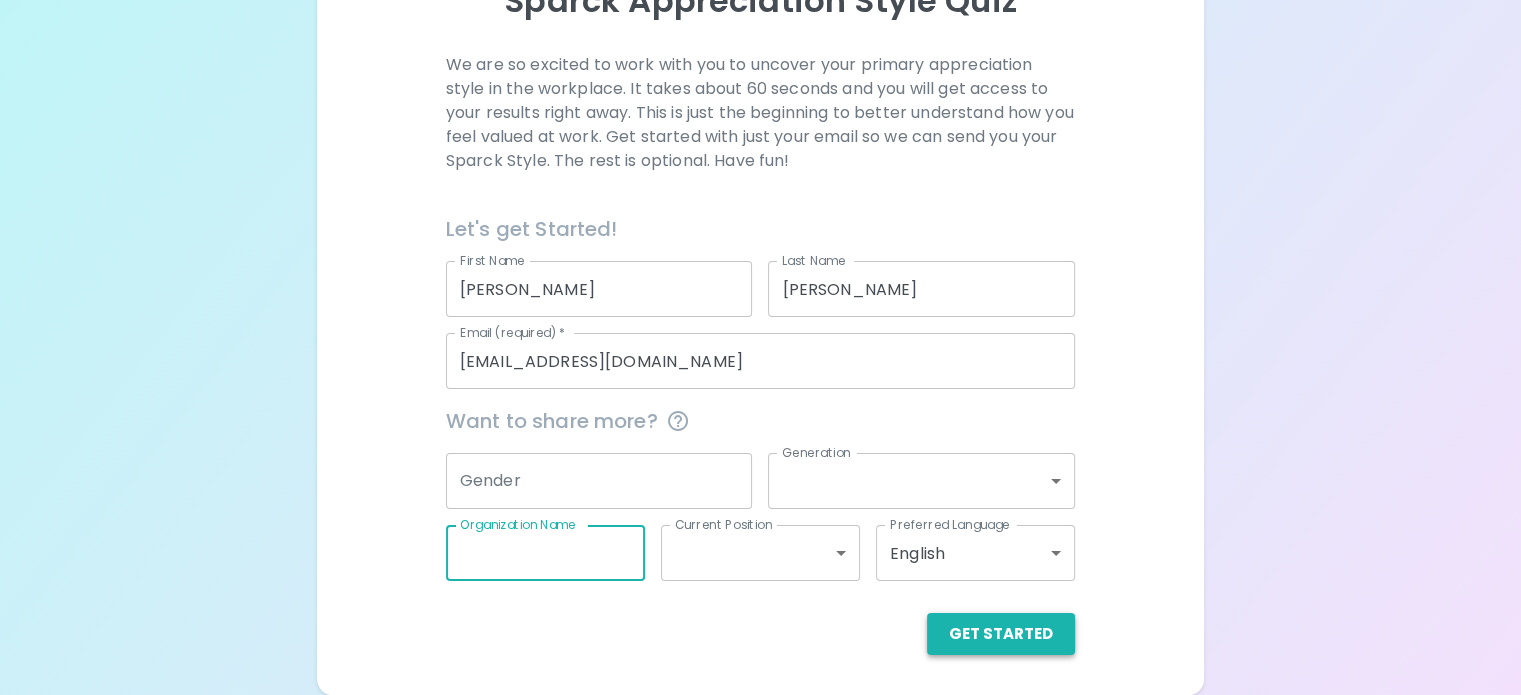 type 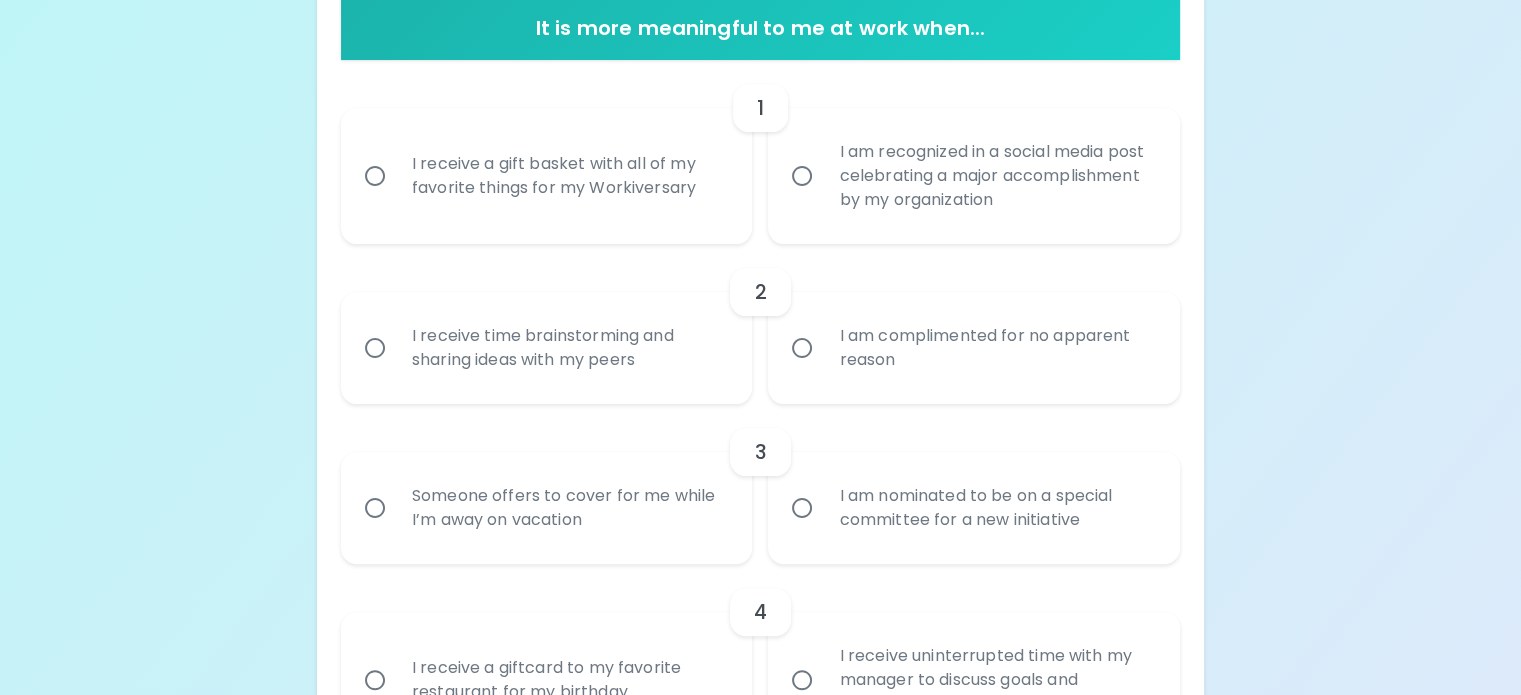 scroll, scrollTop: 405, scrollLeft: 0, axis: vertical 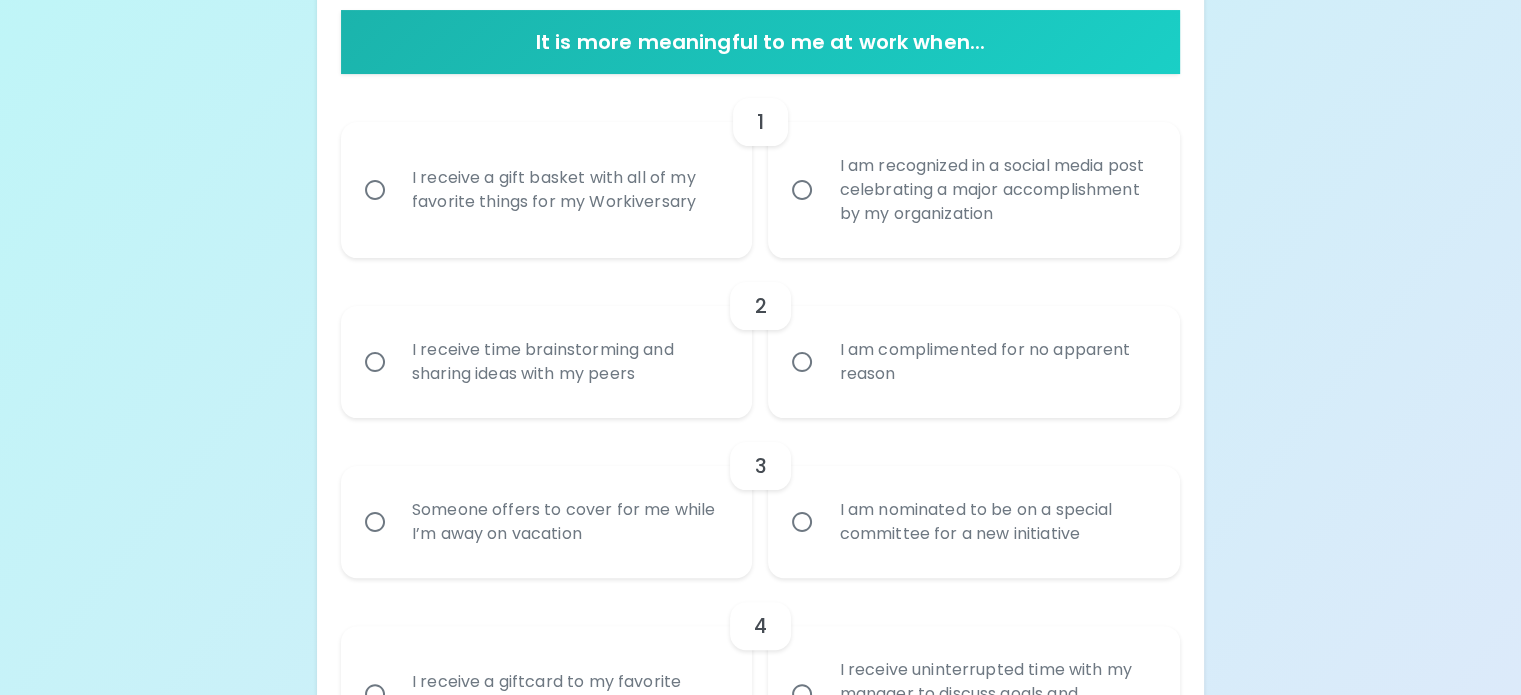 click on "I am recognized in a social media post celebrating a major accomplishment by my organization" at bounding box center (996, 190) 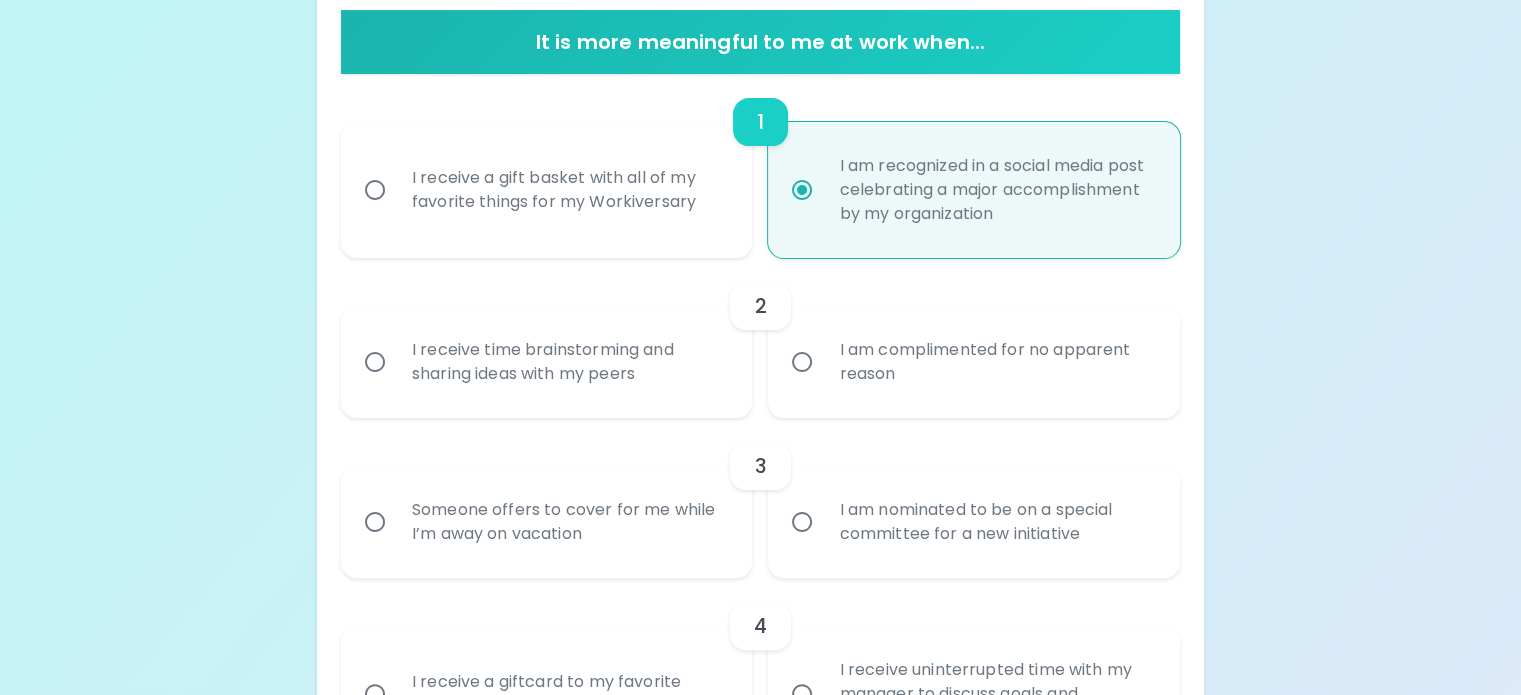scroll, scrollTop: 565, scrollLeft: 0, axis: vertical 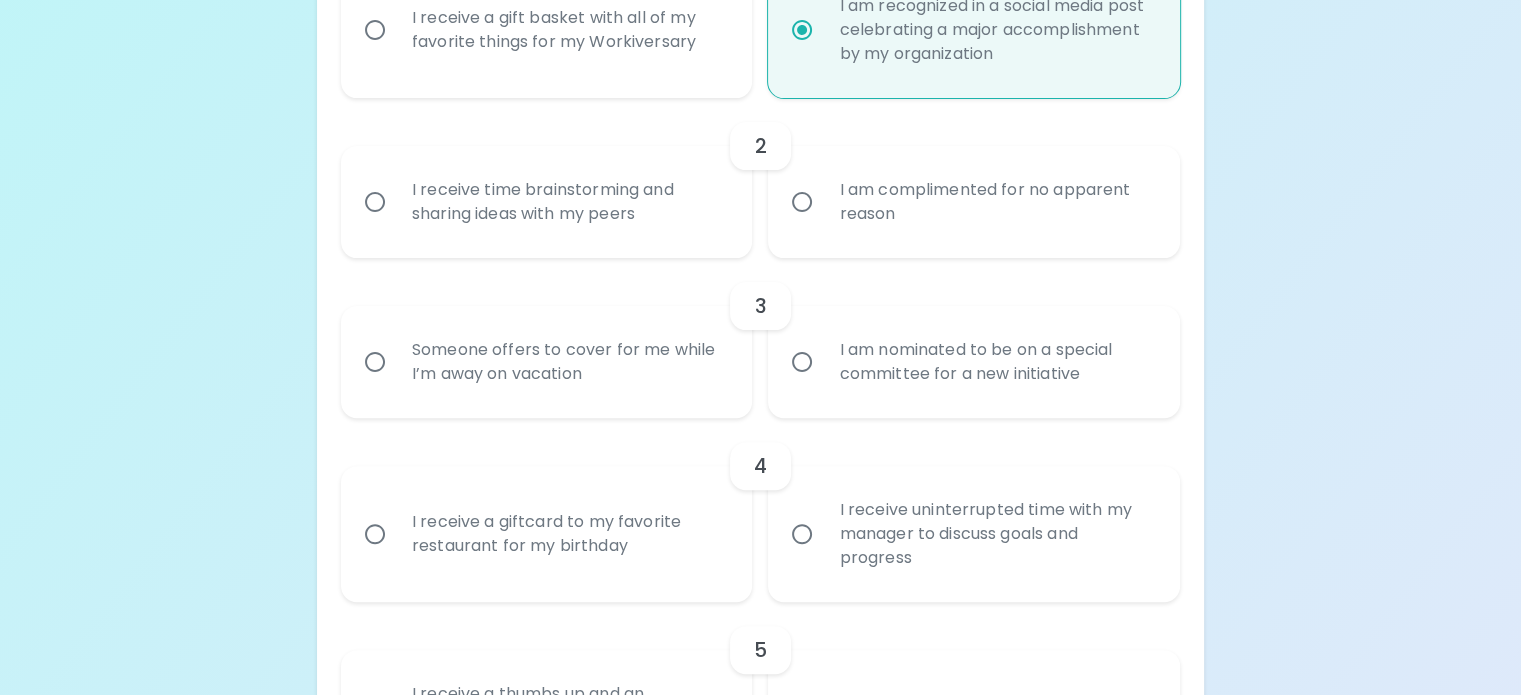 click on "I receive time brainstorming and sharing ideas with my peers" at bounding box center (569, 202) 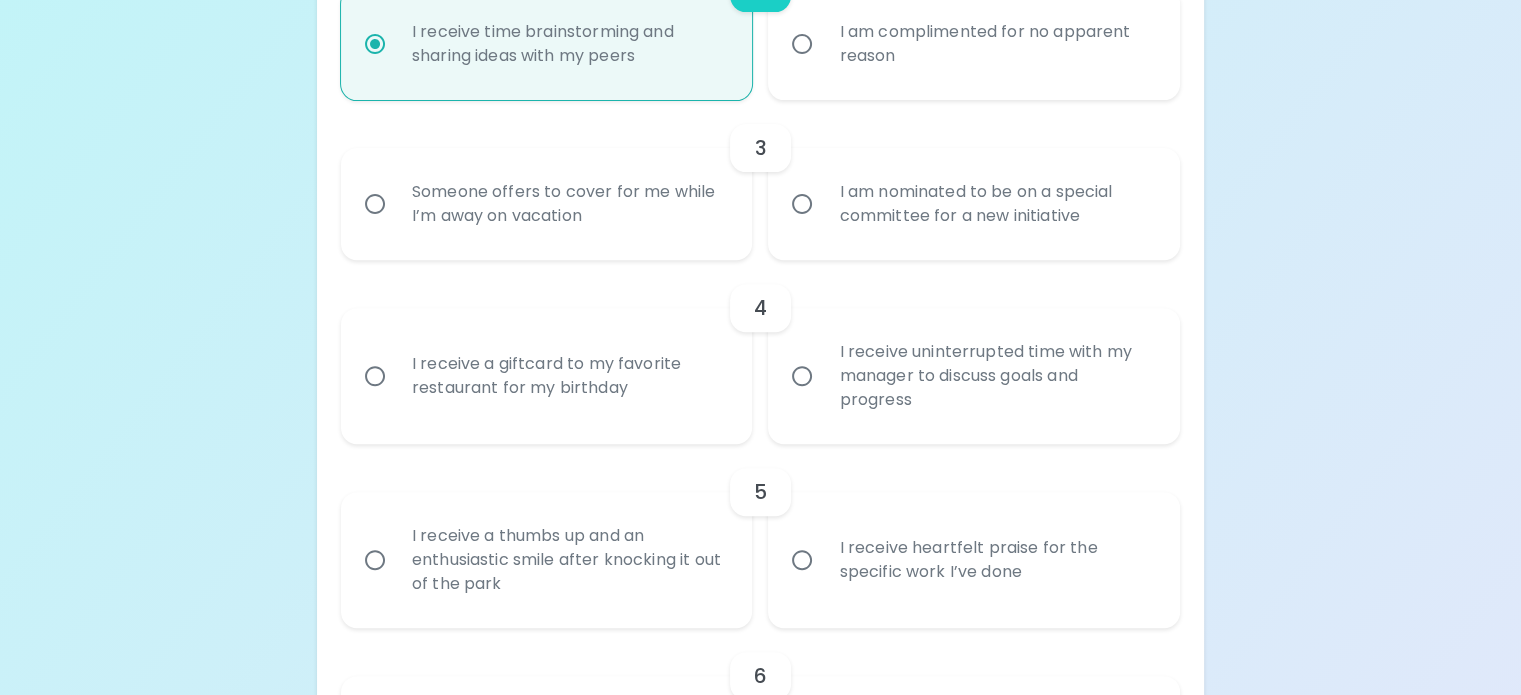 scroll, scrollTop: 725, scrollLeft: 0, axis: vertical 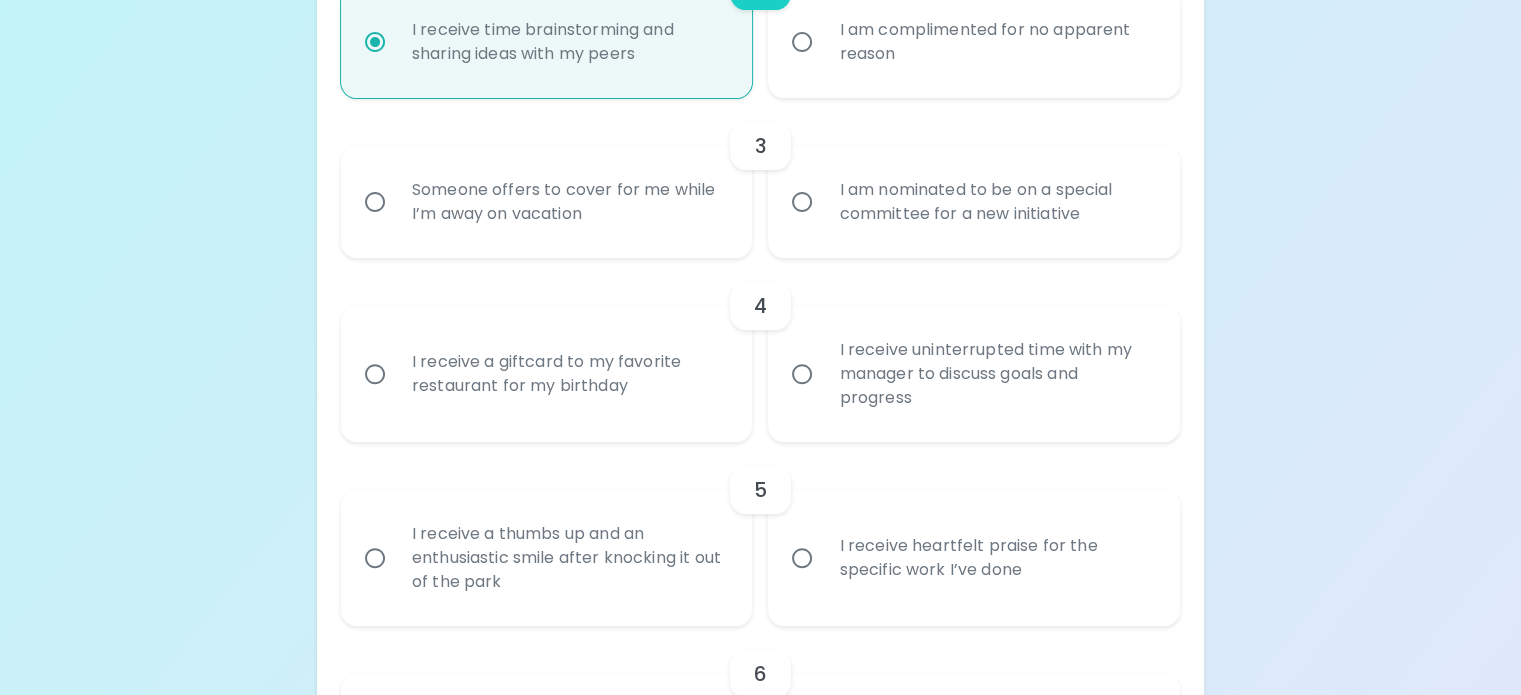 radio on "true" 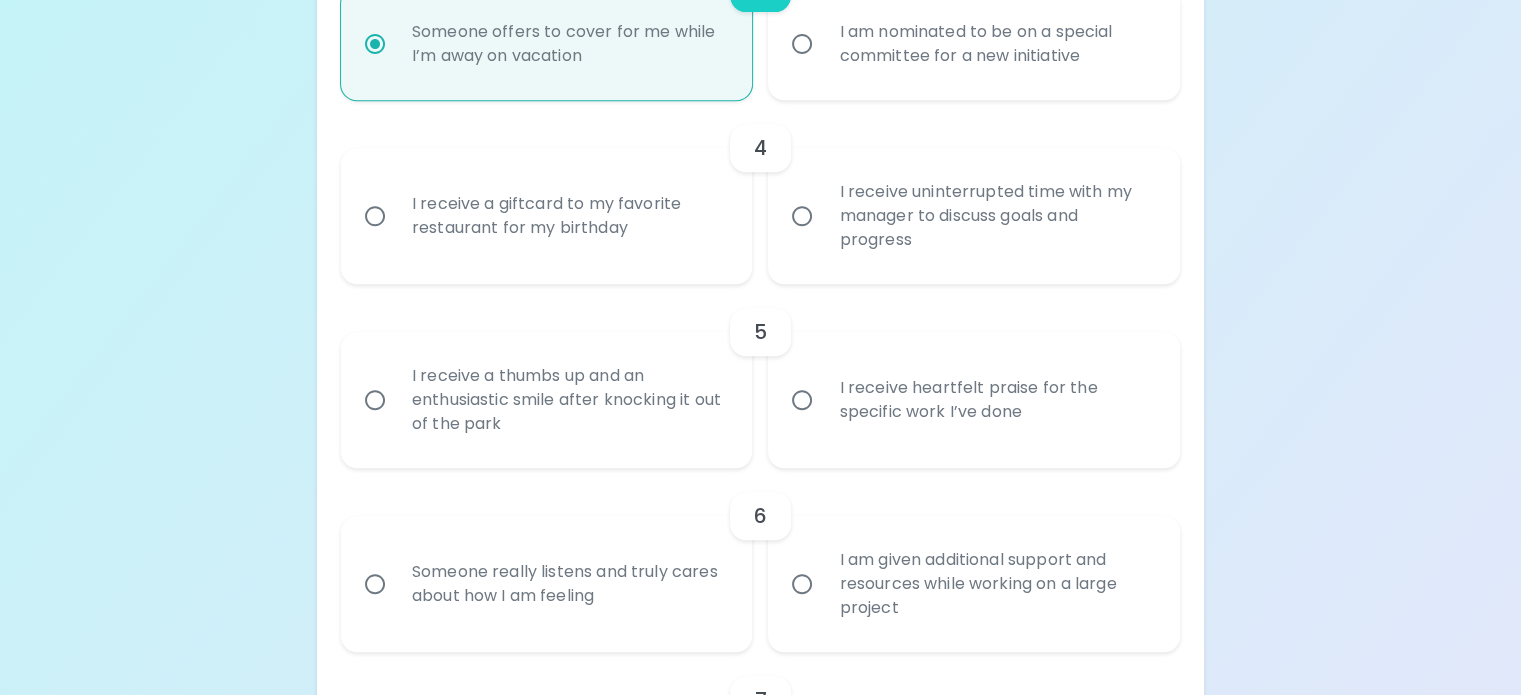 scroll, scrollTop: 885, scrollLeft: 0, axis: vertical 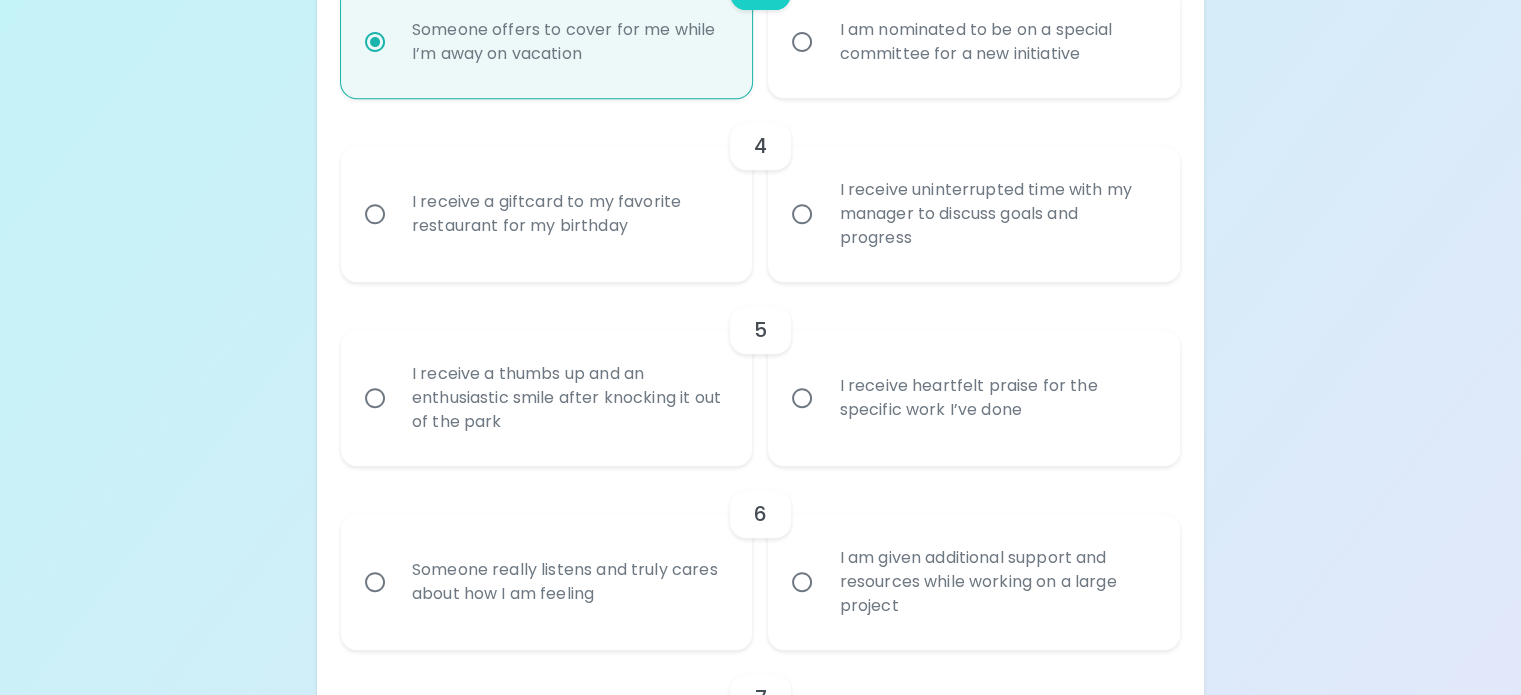 radio on "true" 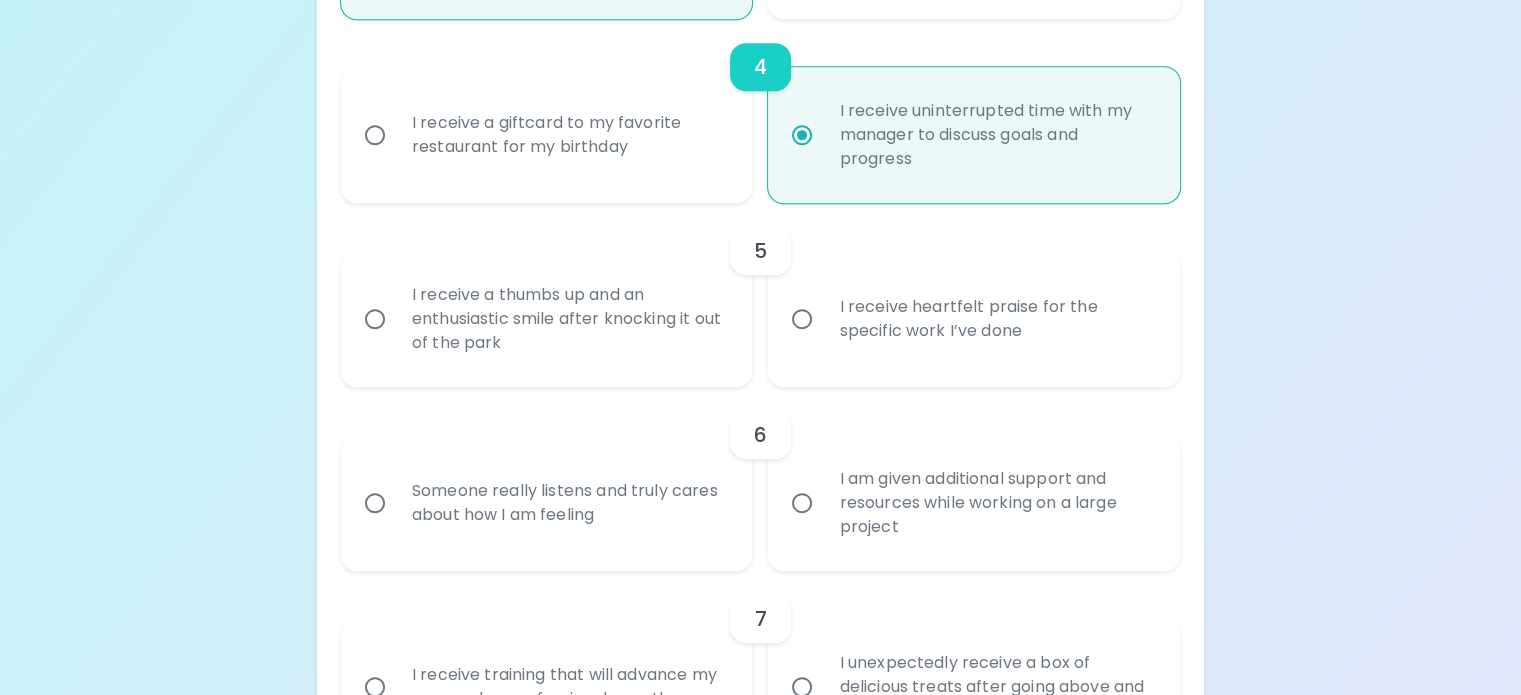 scroll, scrollTop: 1045, scrollLeft: 0, axis: vertical 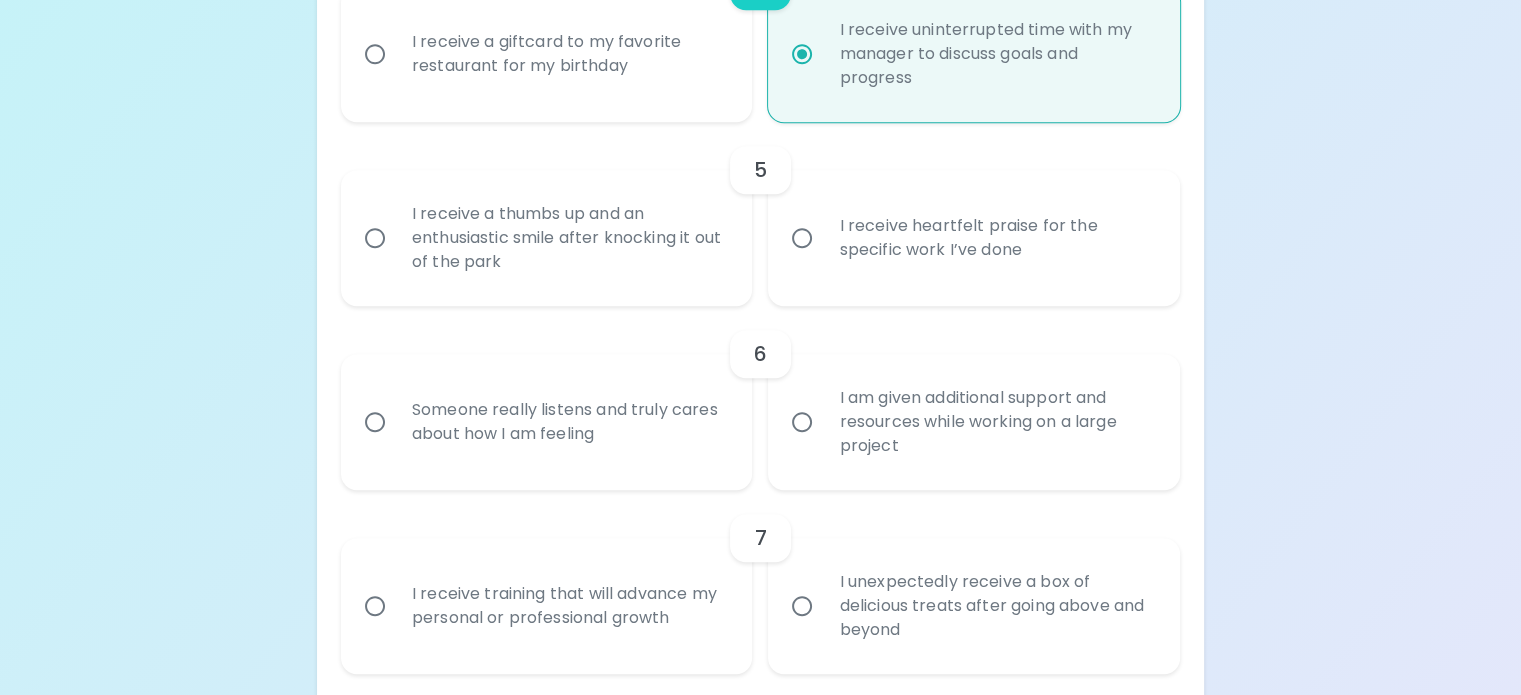 radio on "true" 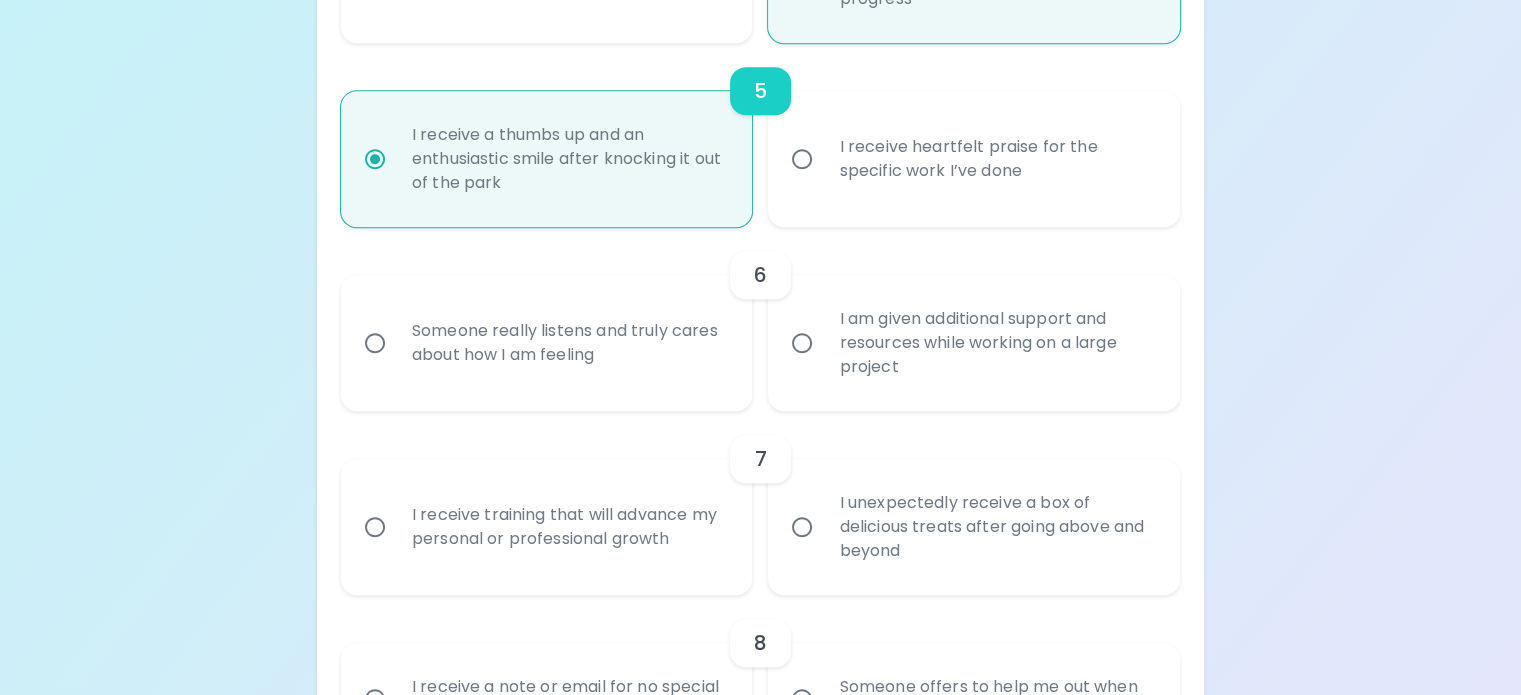 scroll, scrollTop: 1205, scrollLeft: 0, axis: vertical 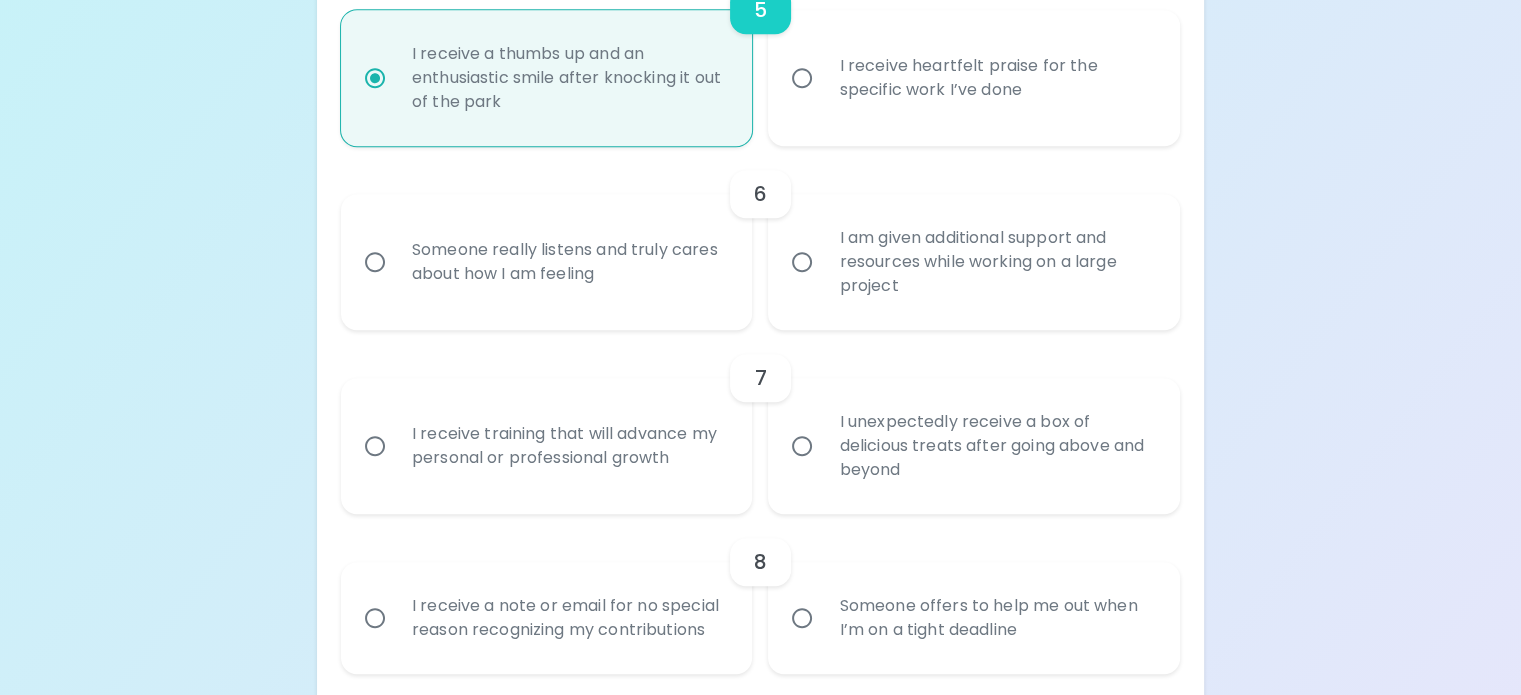 radio on "true" 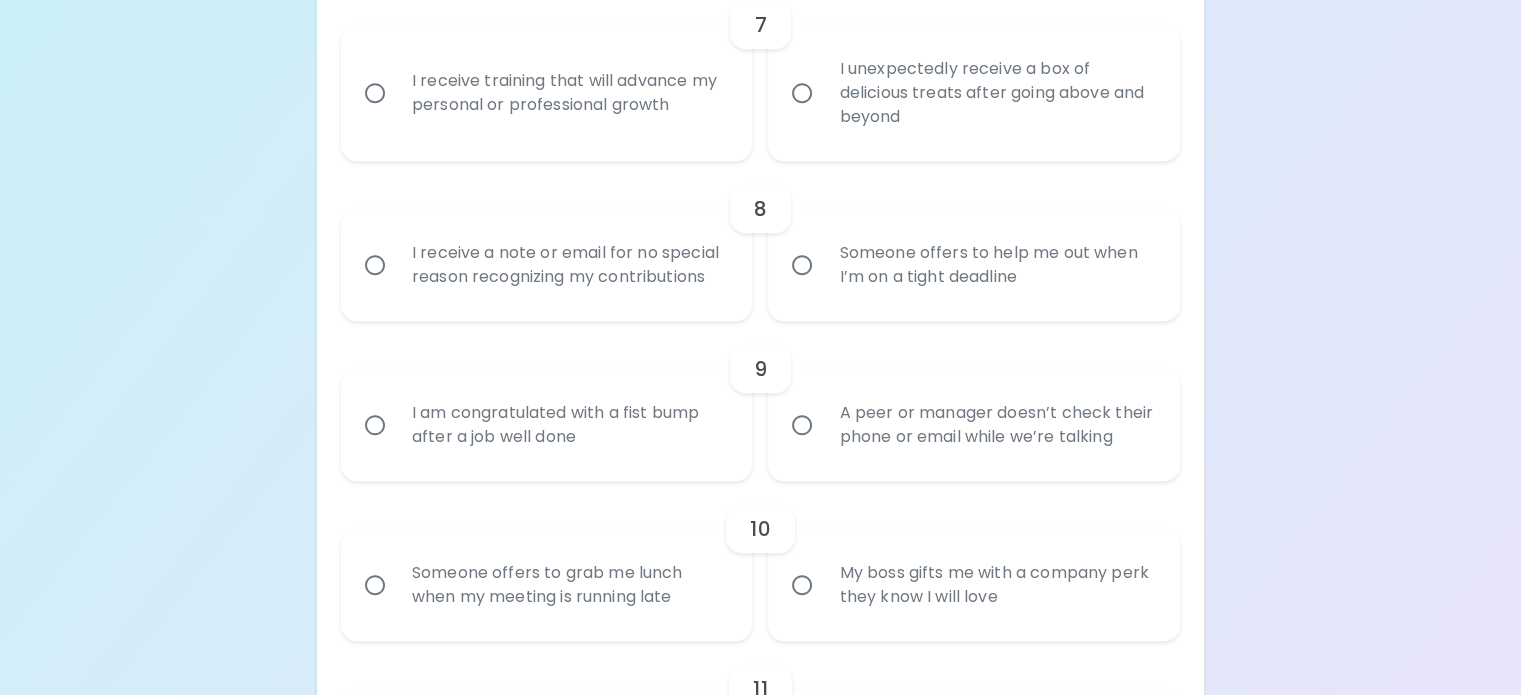scroll, scrollTop: 1565, scrollLeft: 0, axis: vertical 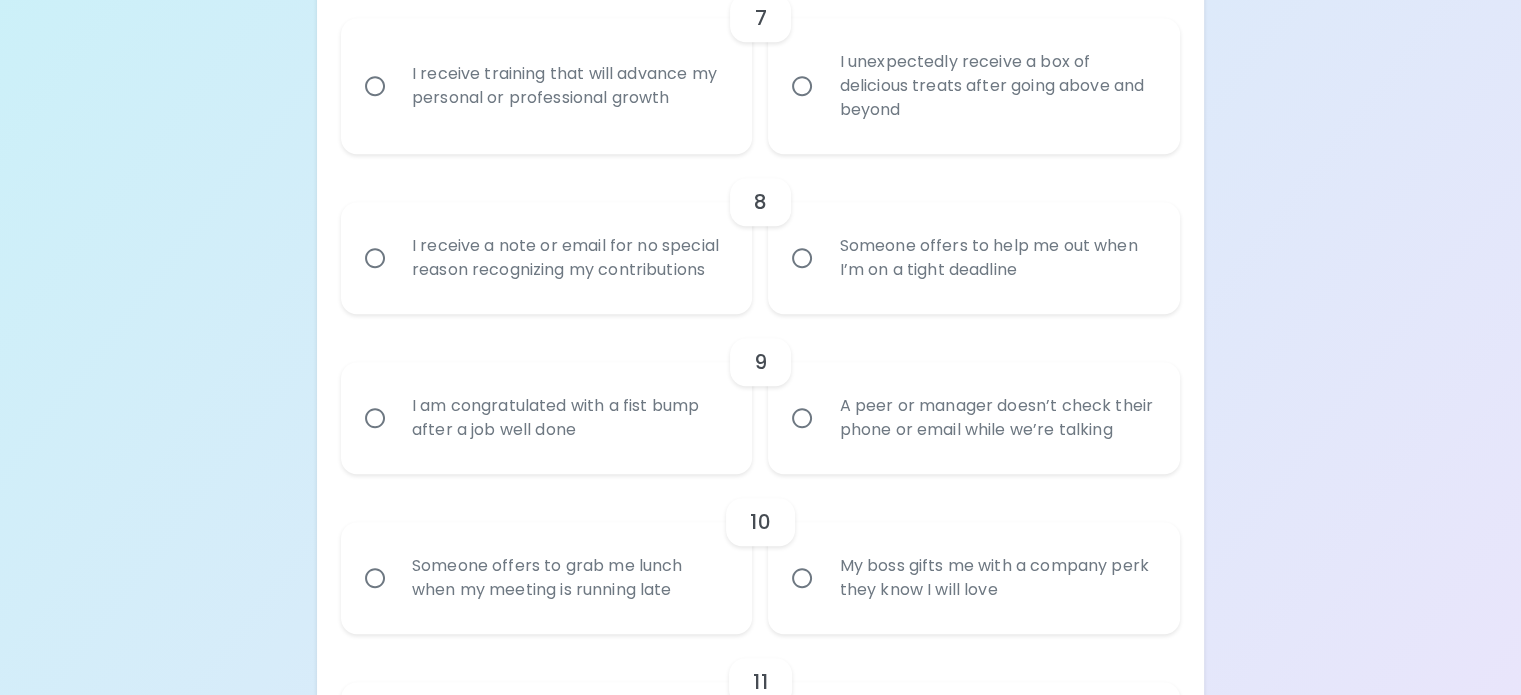 radio on "true" 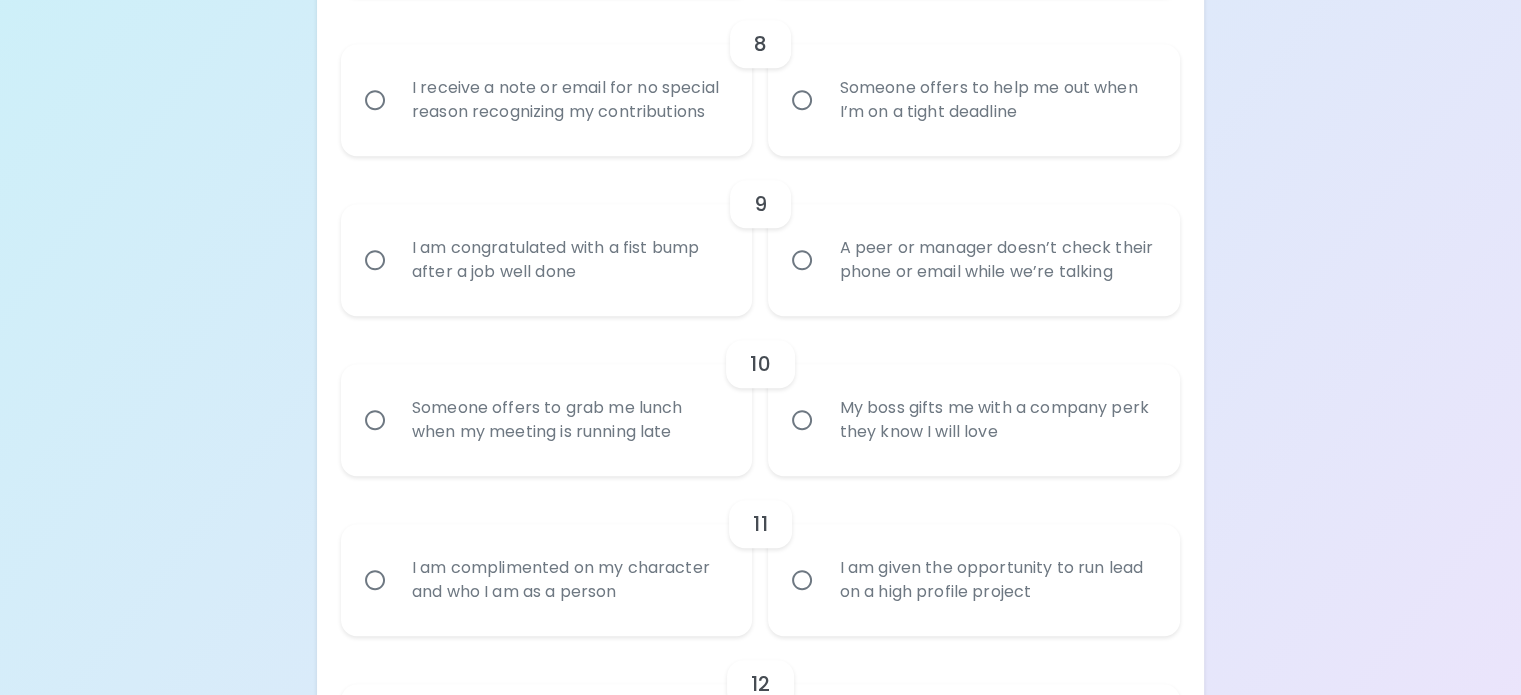 scroll, scrollTop: 1725, scrollLeft: 0, axis: vertical 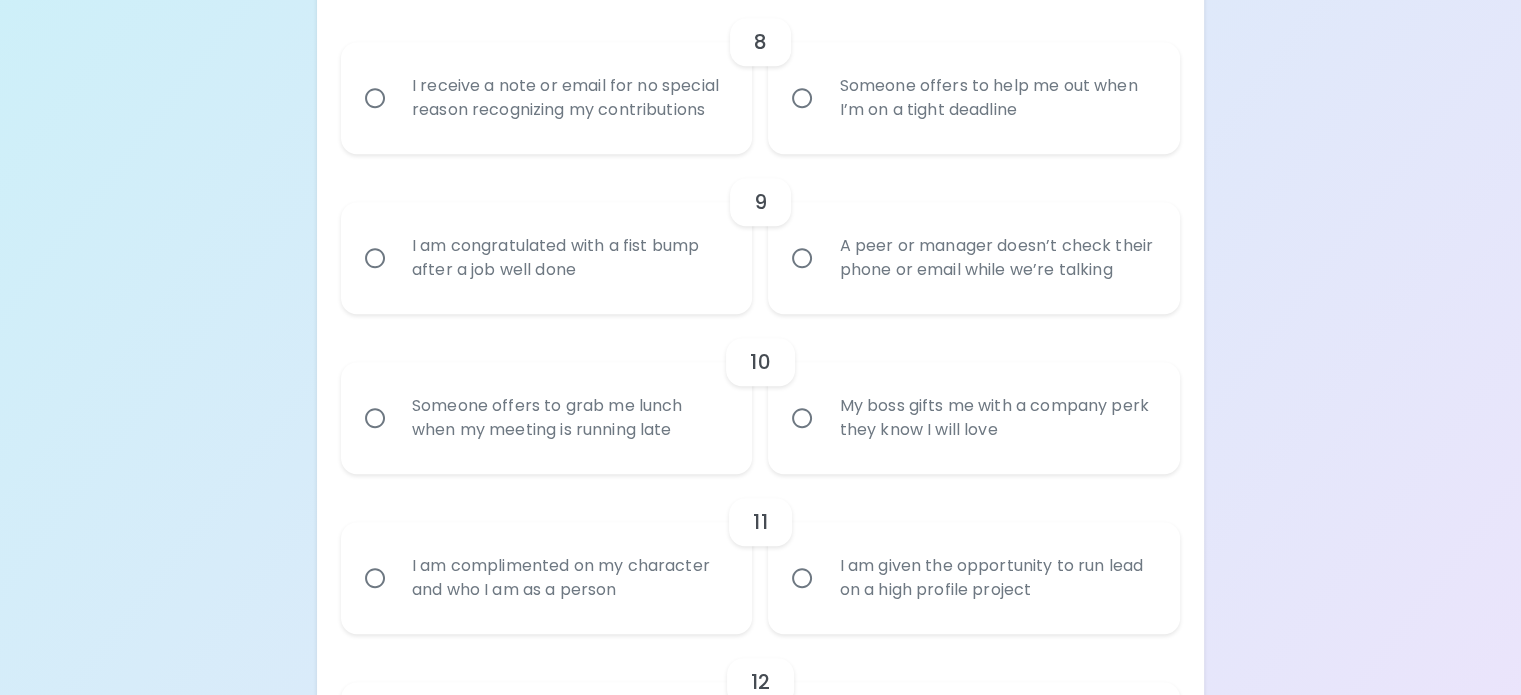 radio on "true" 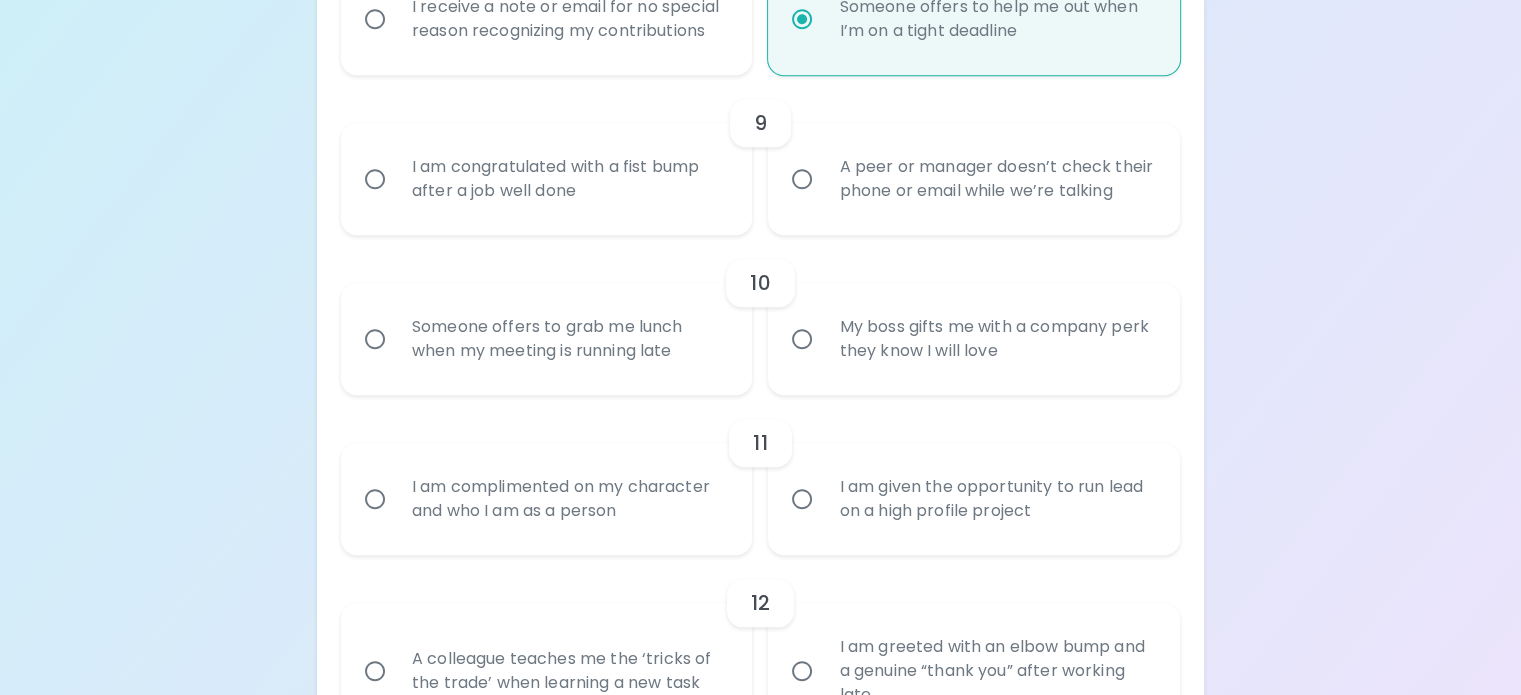 scroll, scrollTop: 1885, scrollLeft: 0, axis: vertical 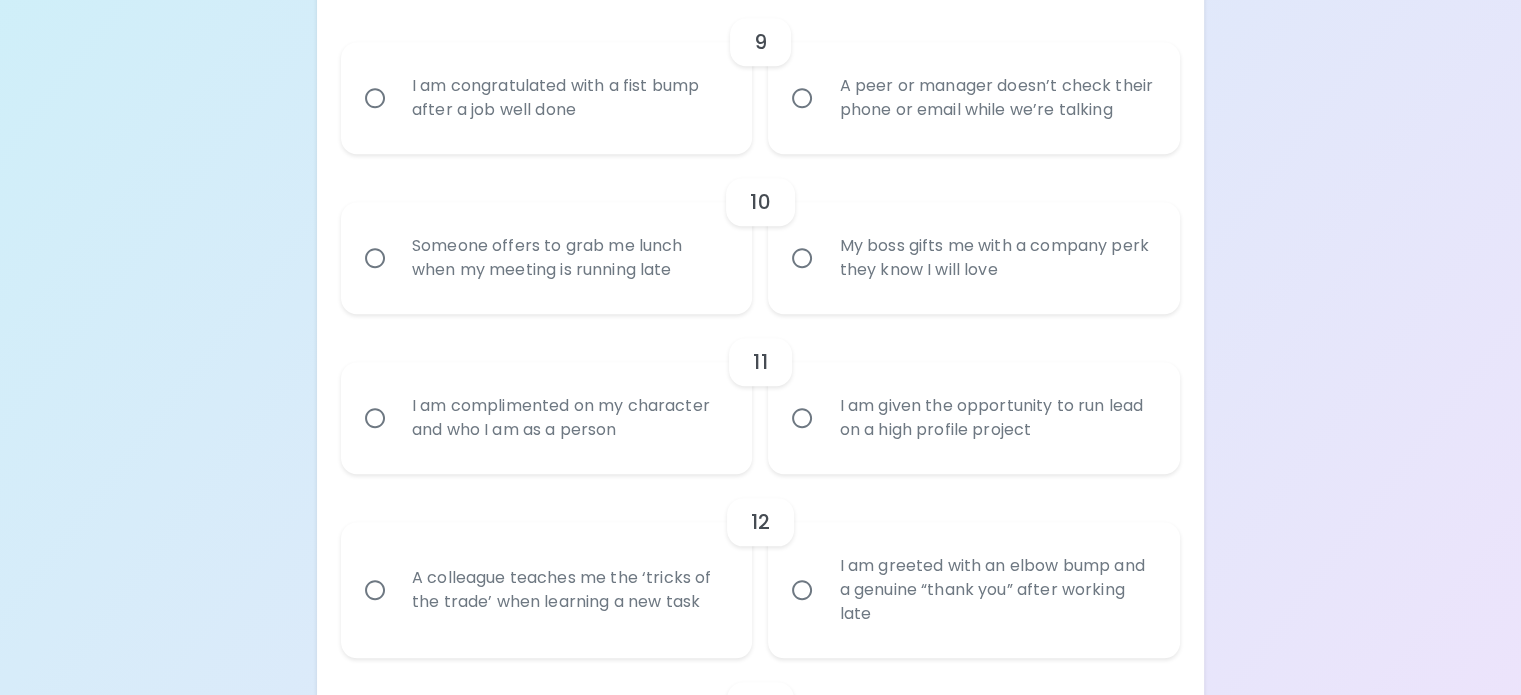 radio on "true" 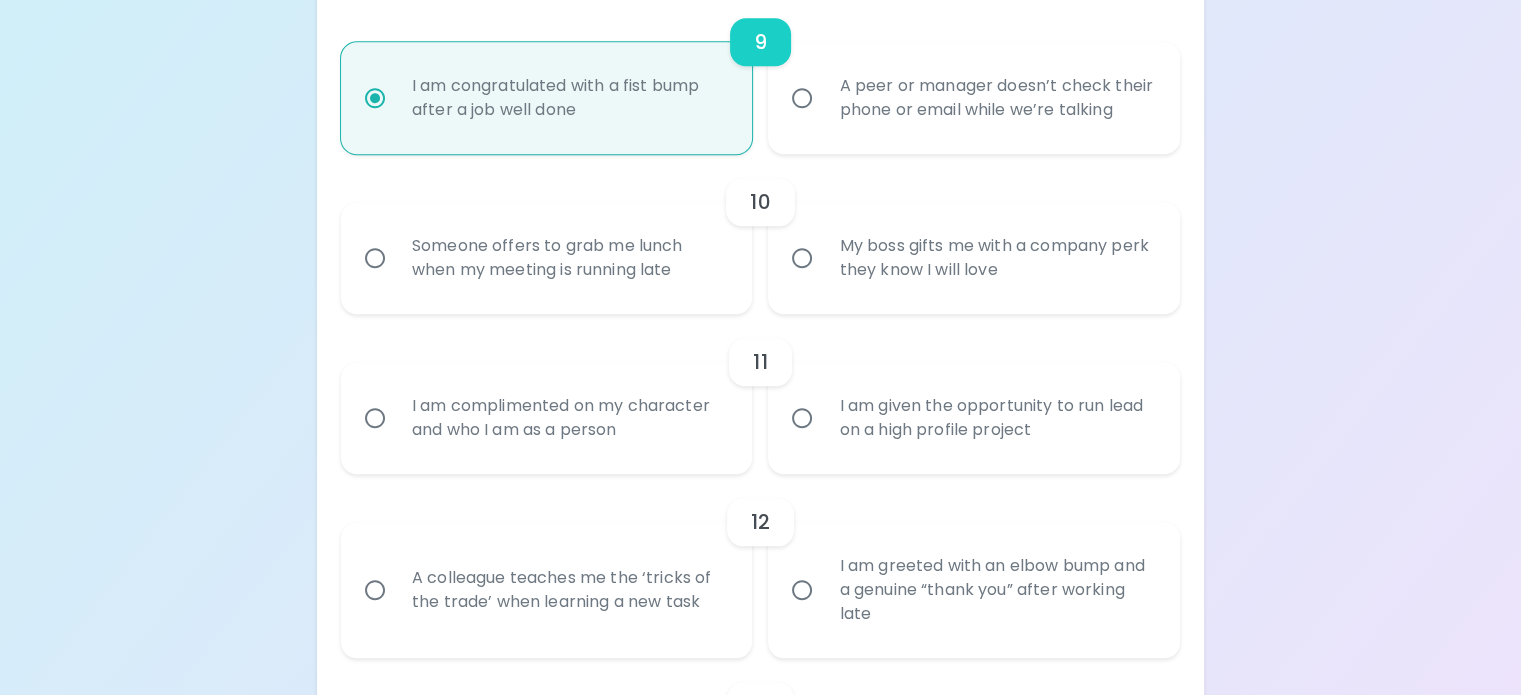 radio on "false" 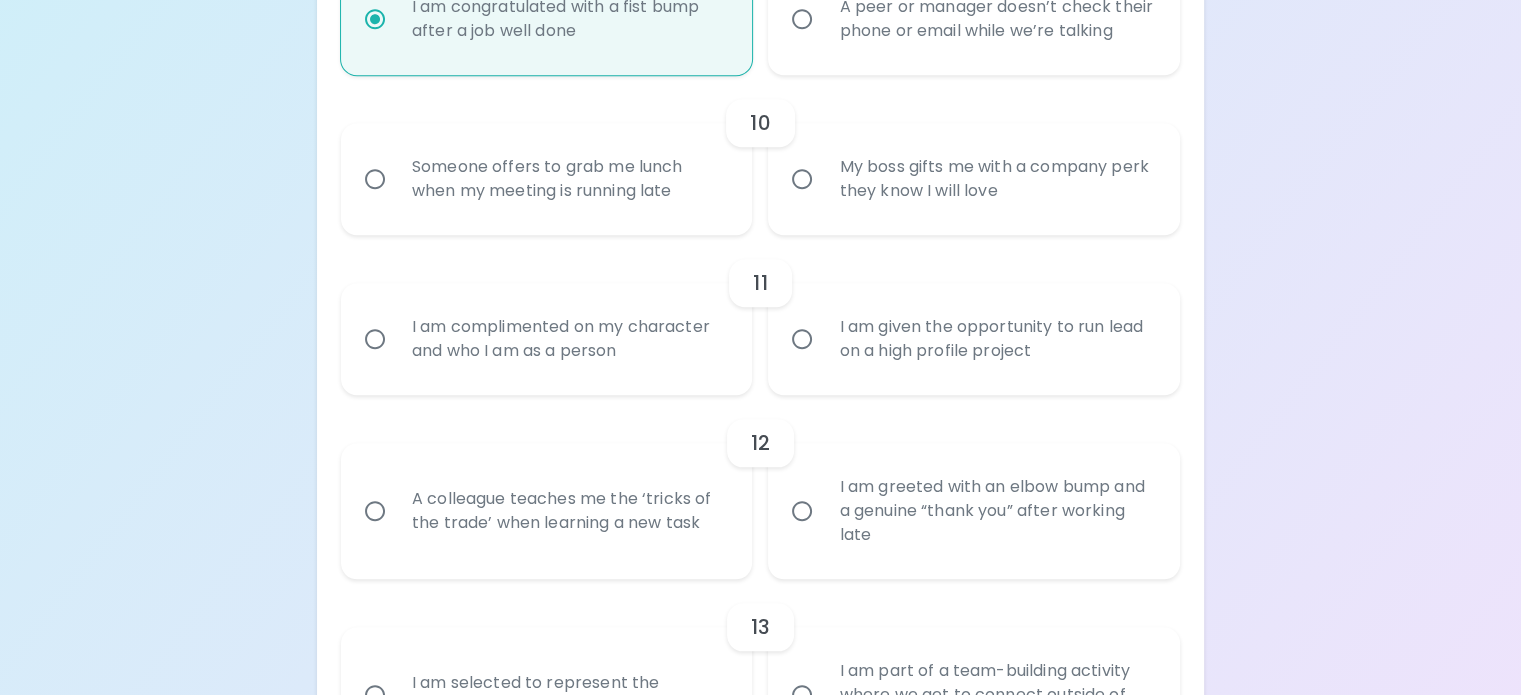 scroll, scrollTop: 2045, scrollLeft: 0, axis: vertical 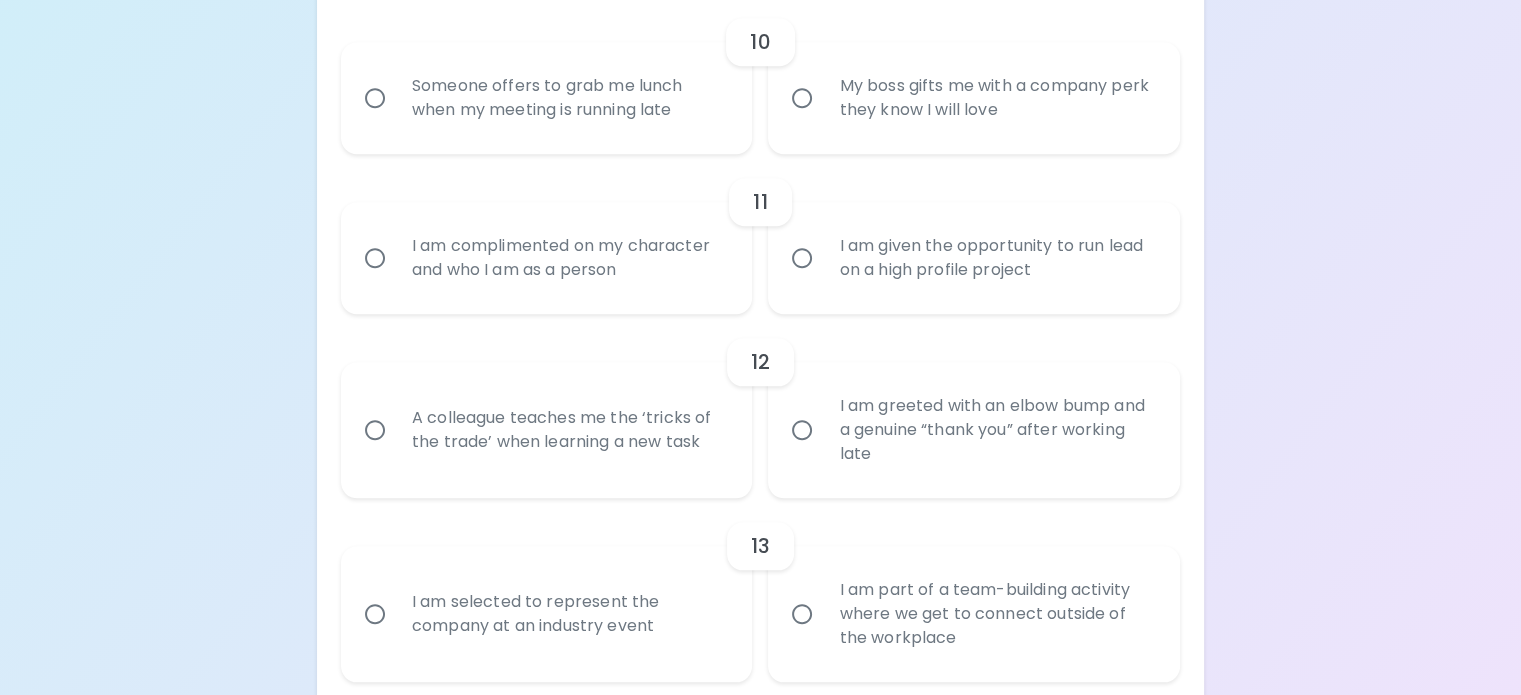 radio on "true" 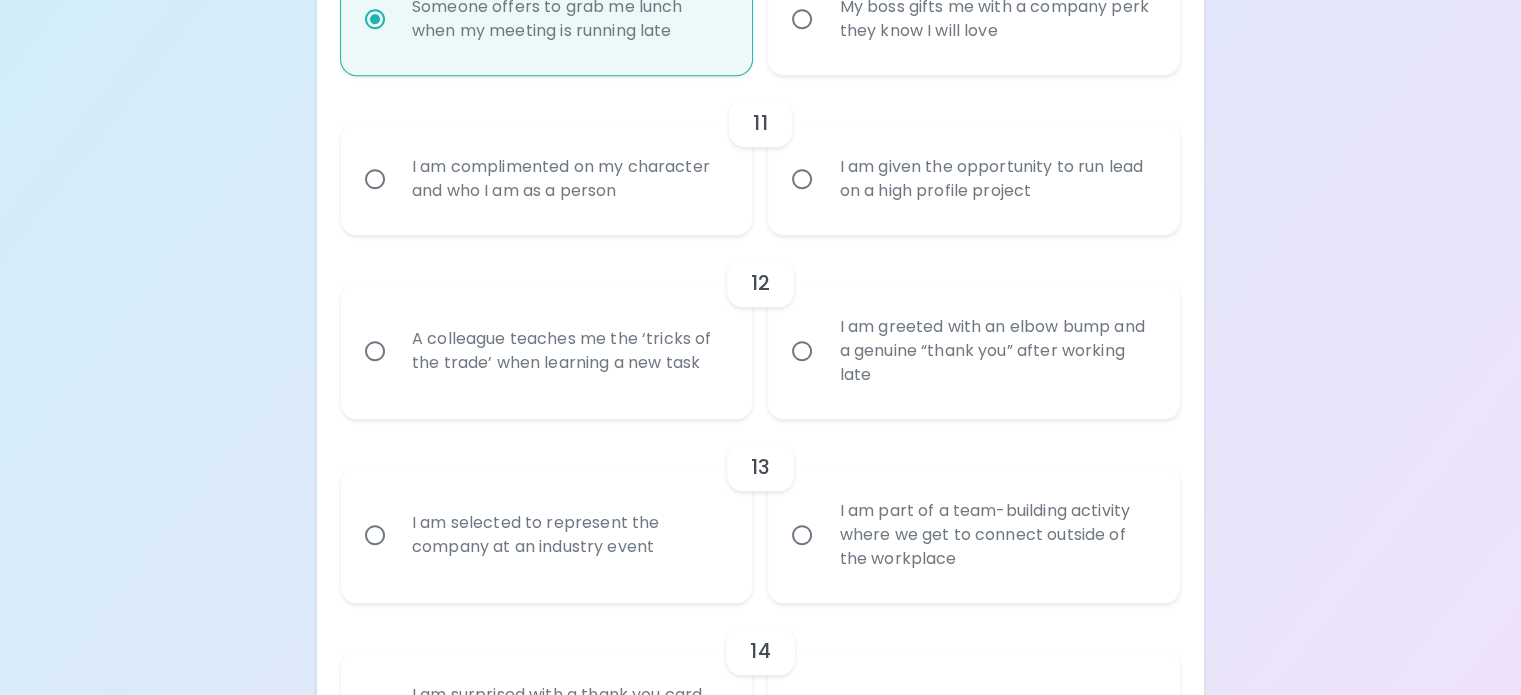 scroll, scrollTop: 2205, scrollLeft: 0, axis: vertical 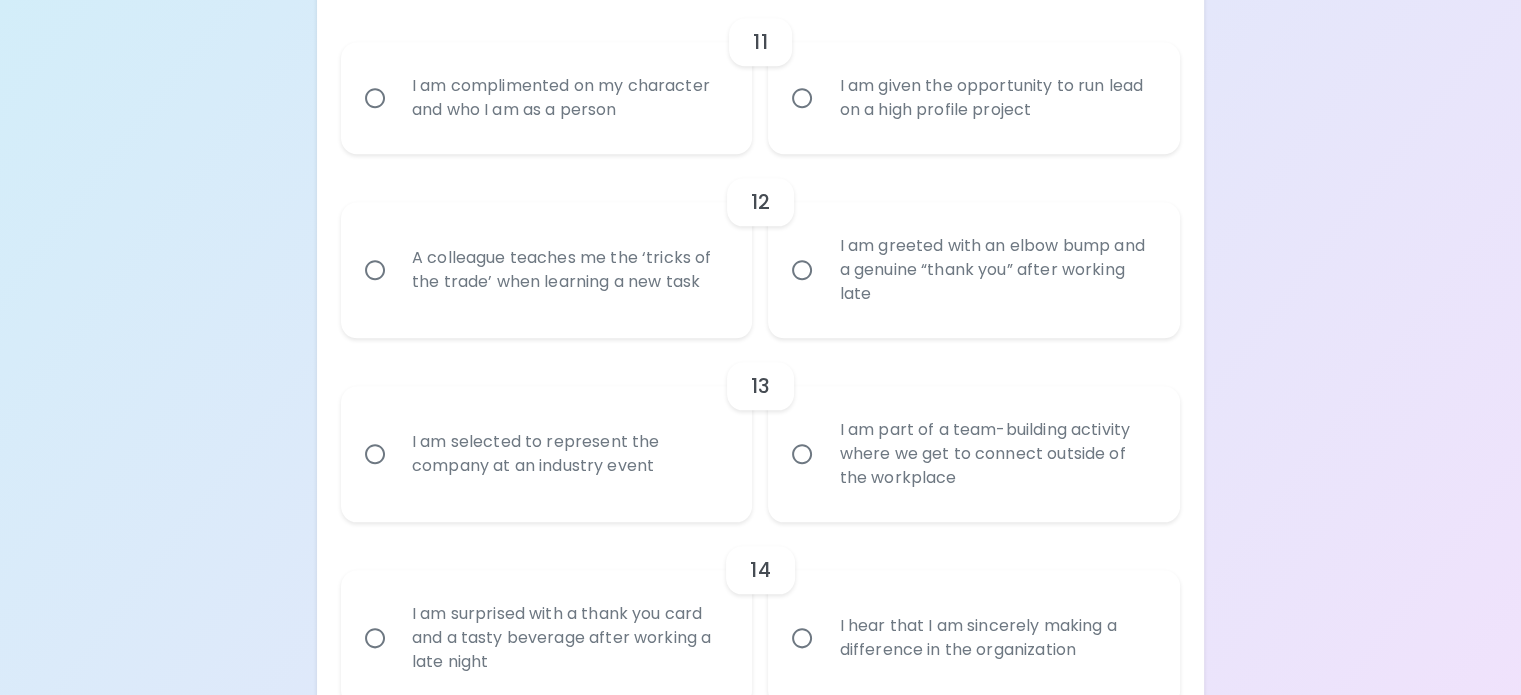 radio on "true" 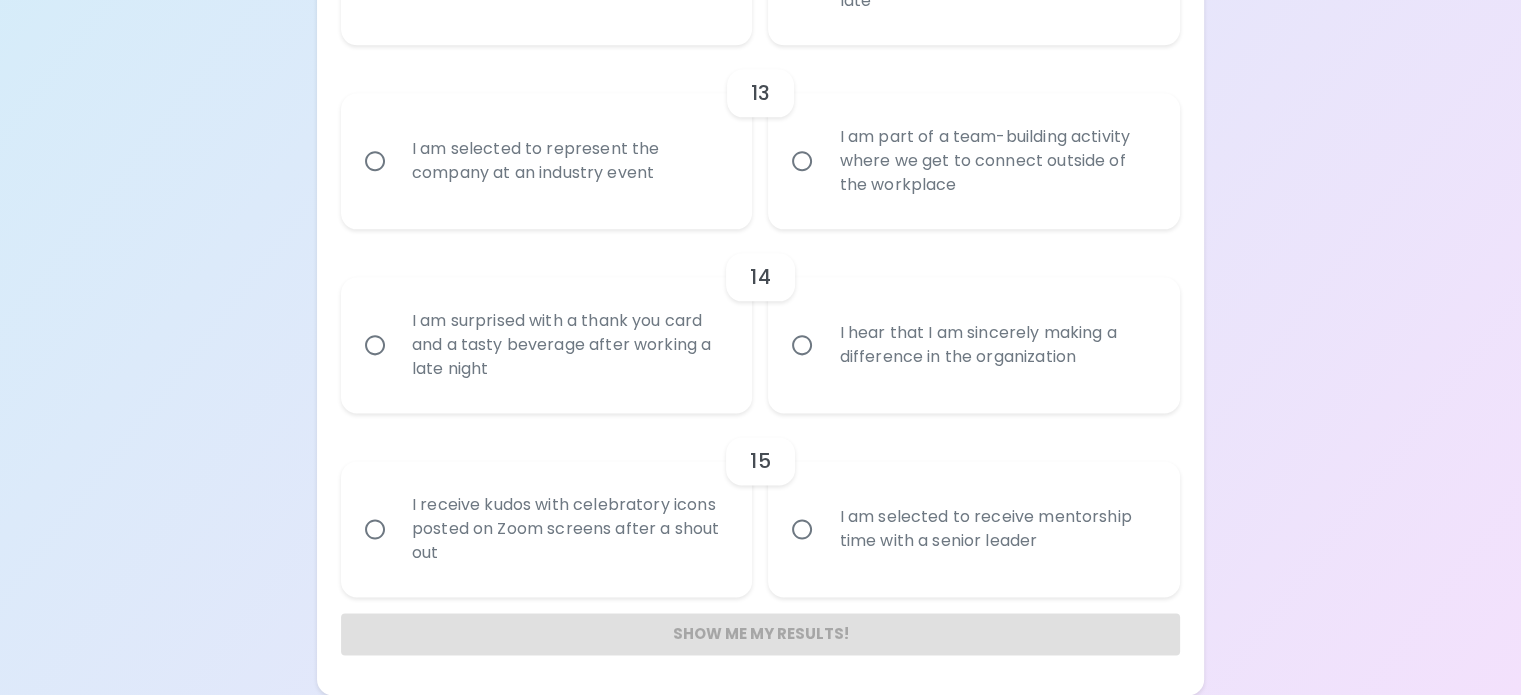 scroll, scrollTop: 2565, scrollLeft: 0, axis: vertical 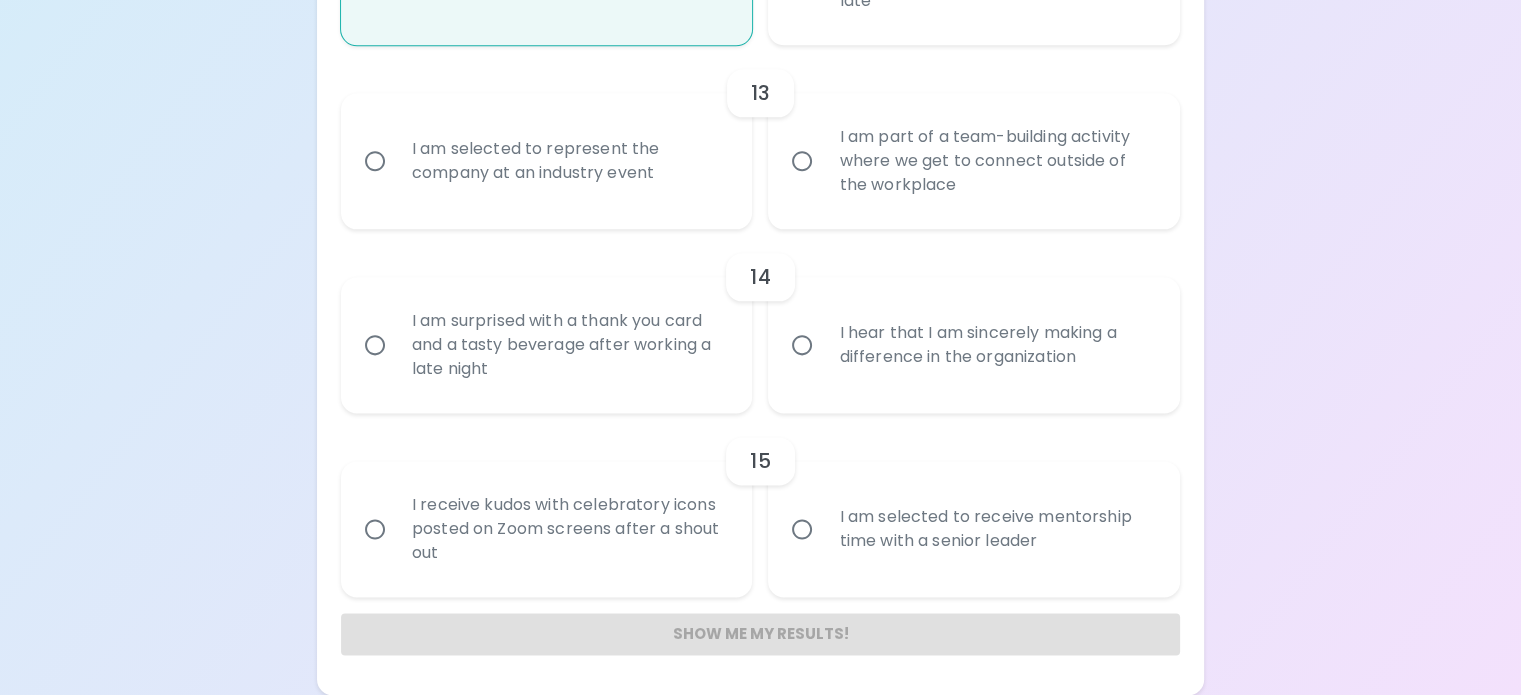 radio on "true" 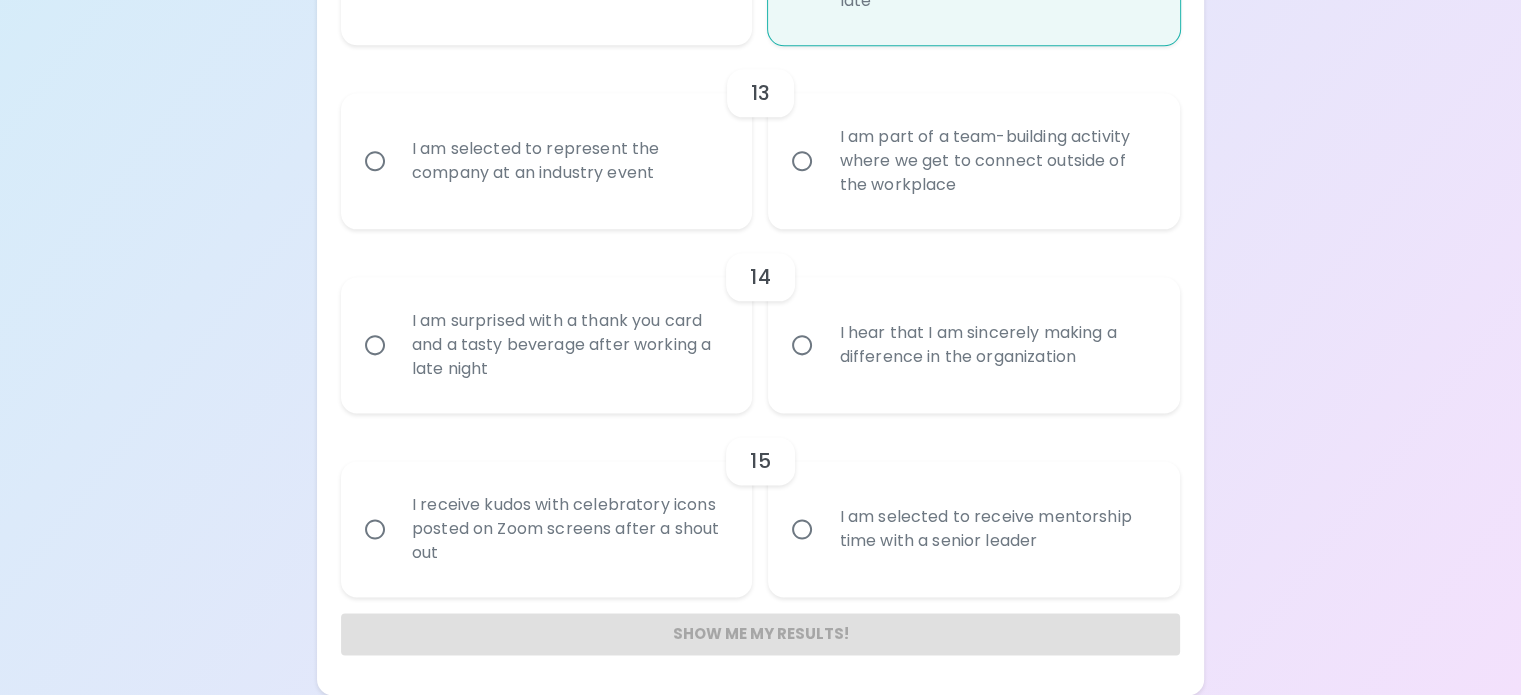 radio on "true" 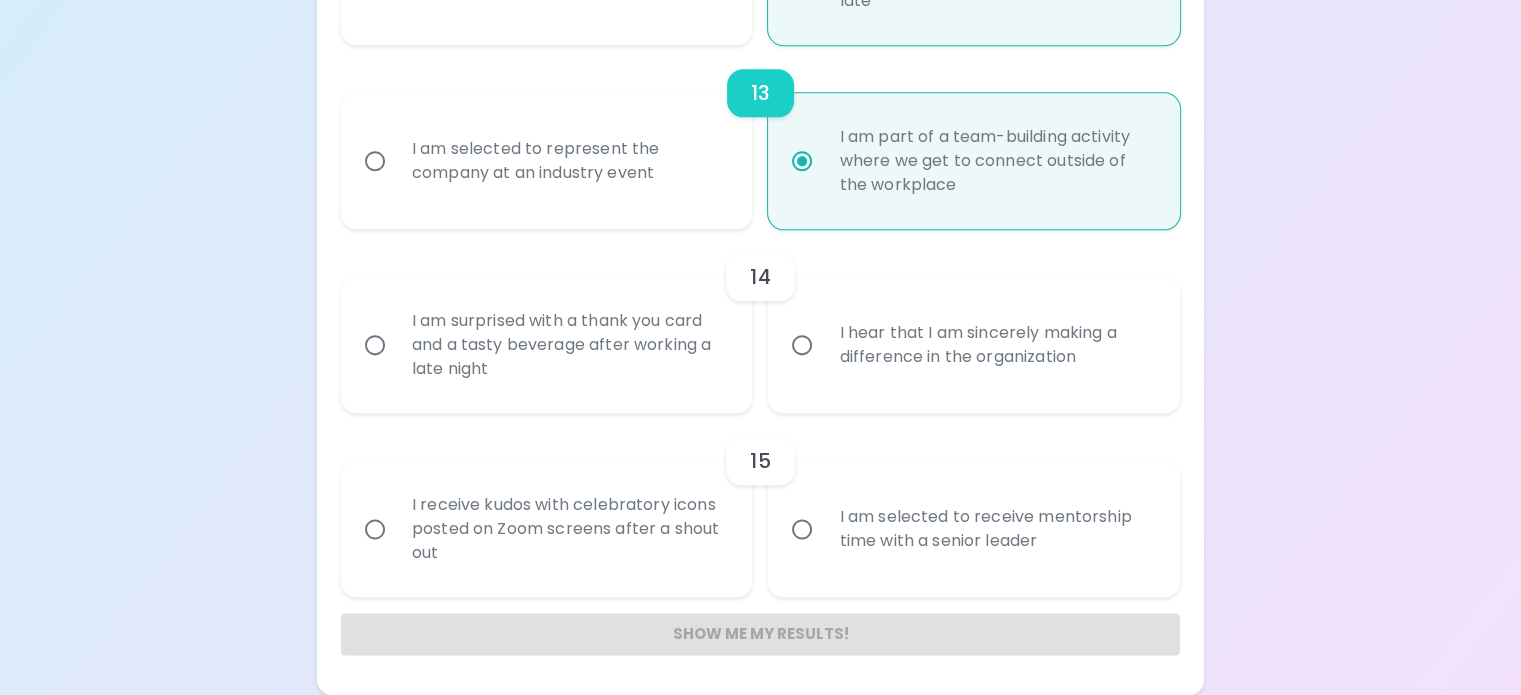 scroll, scrollTop: 2985, scrollLeft: 0, axis: vertical 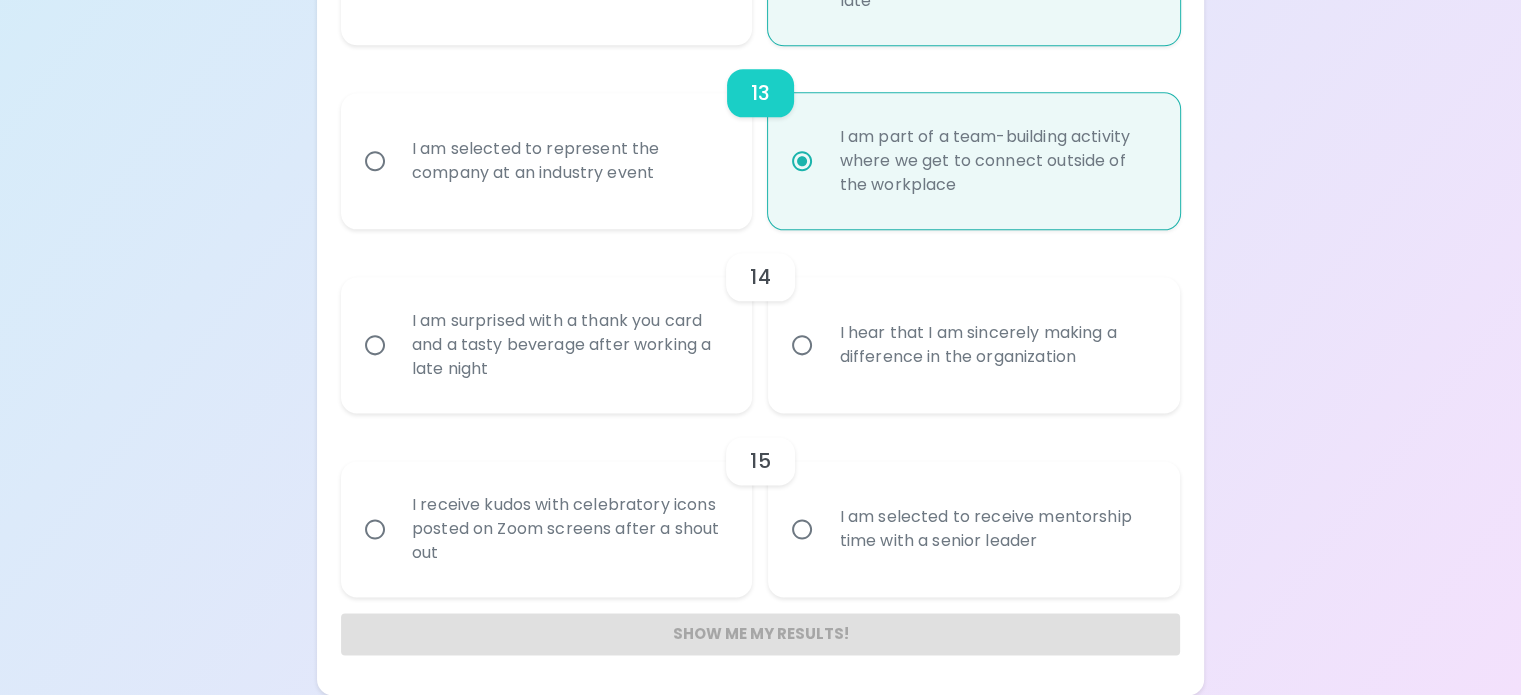 radio on "false" 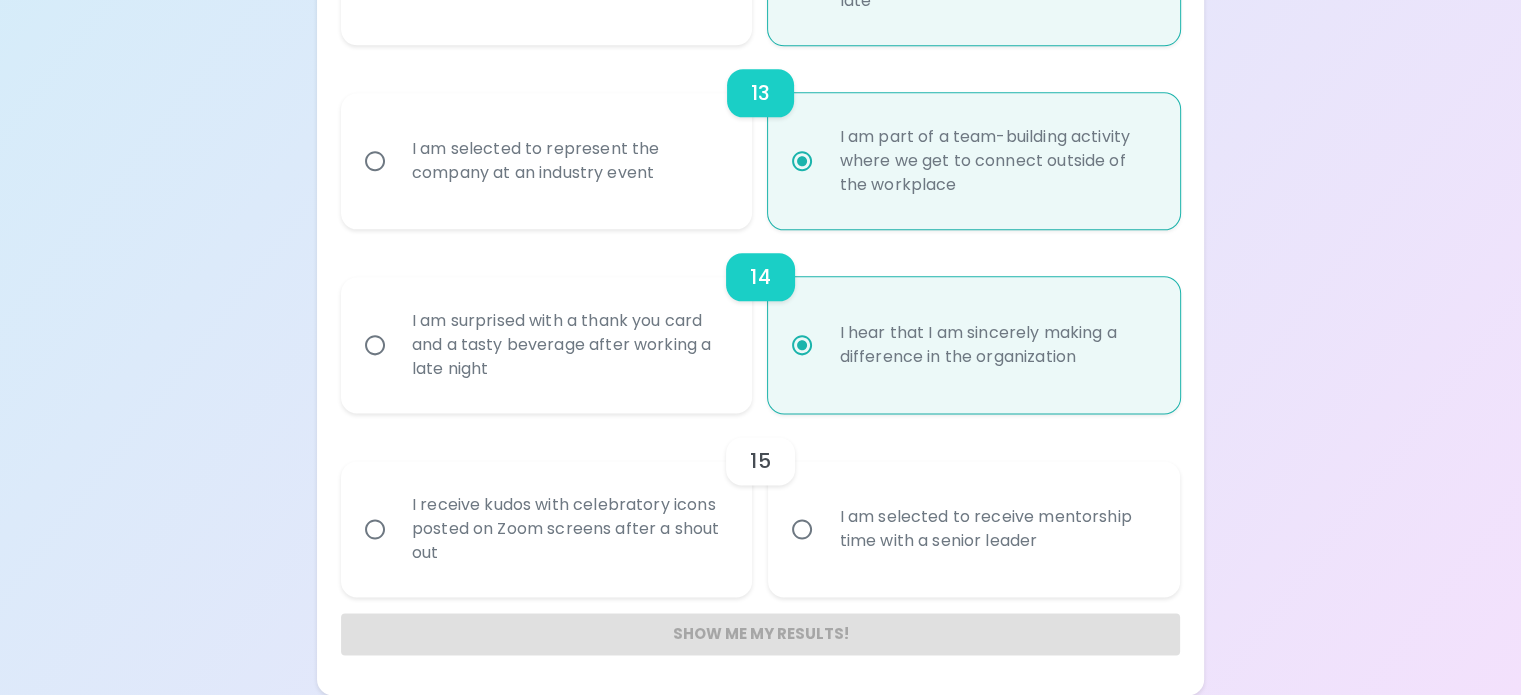 scroll, scrollTop: 3137, scrollLeft: 0, axis: vertical 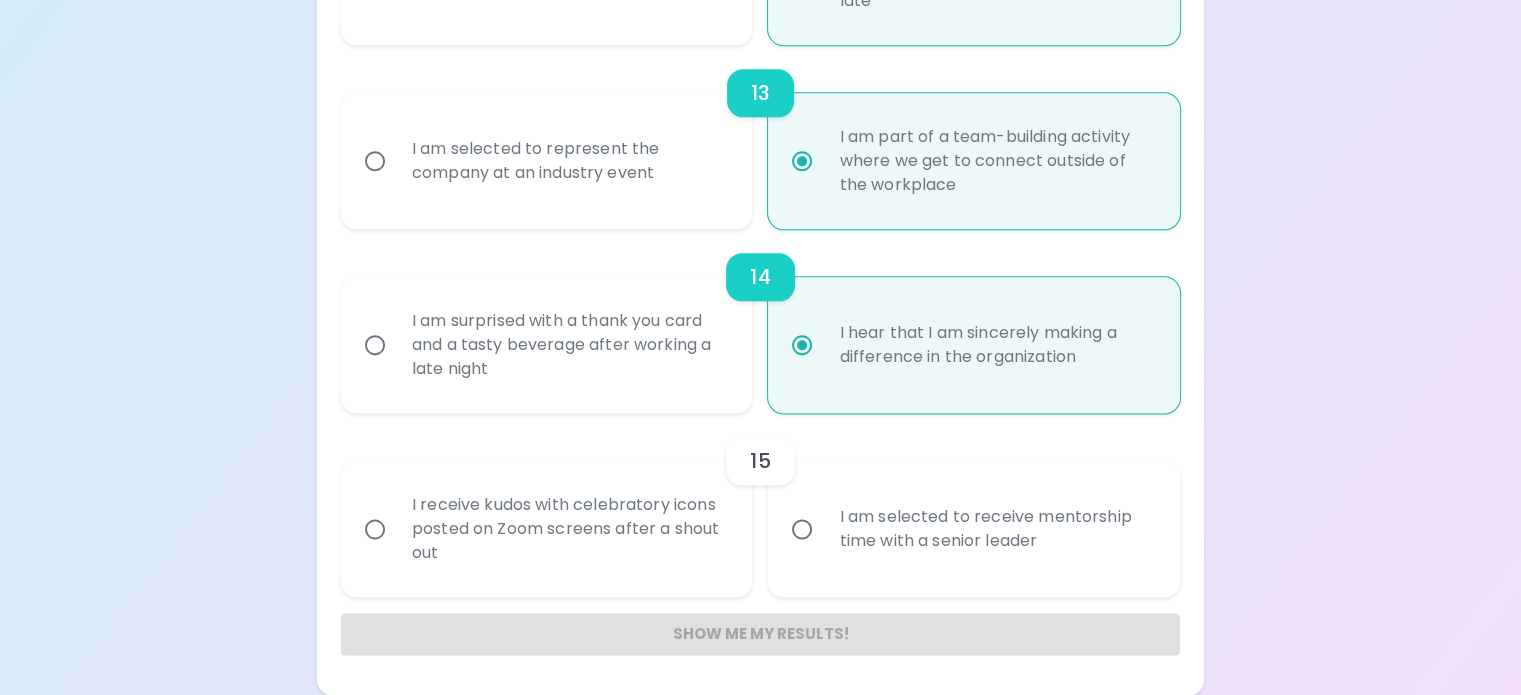 radio on "false" 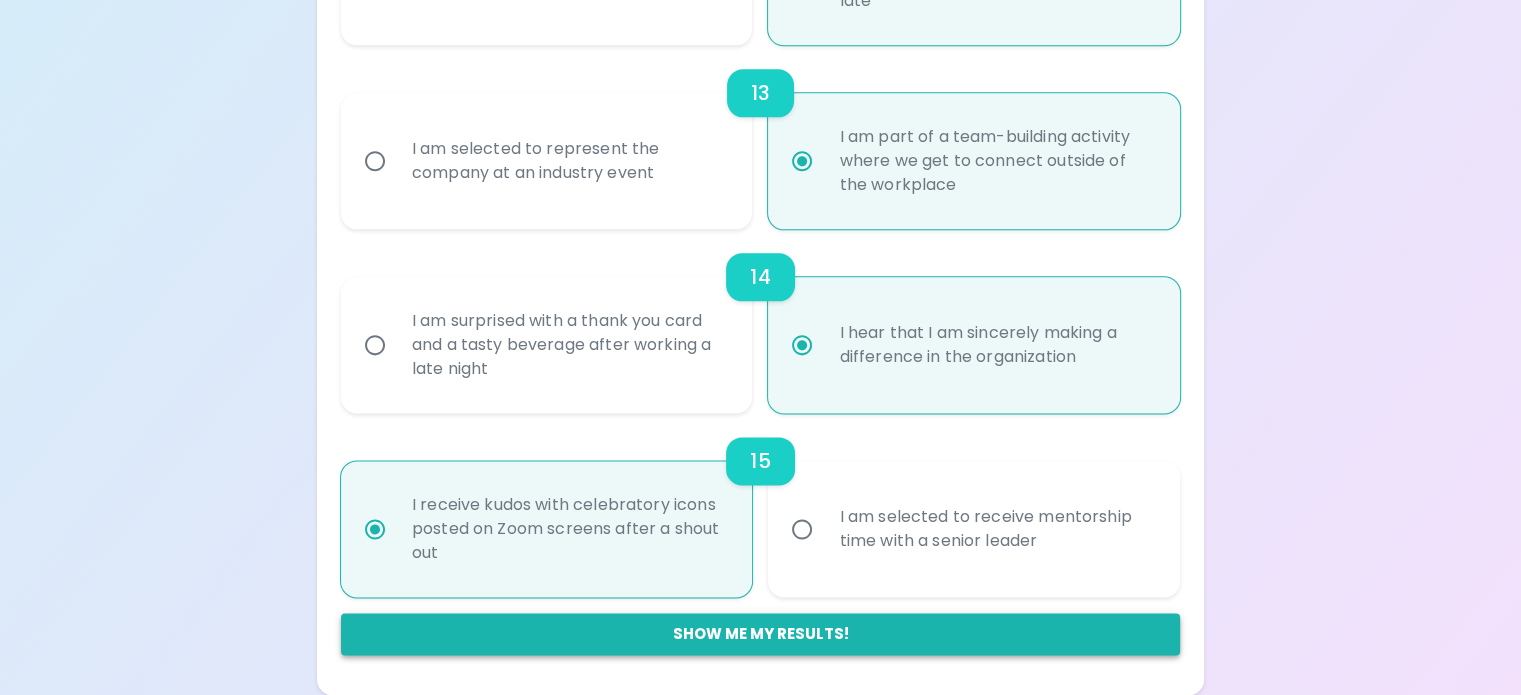 radio on "true" 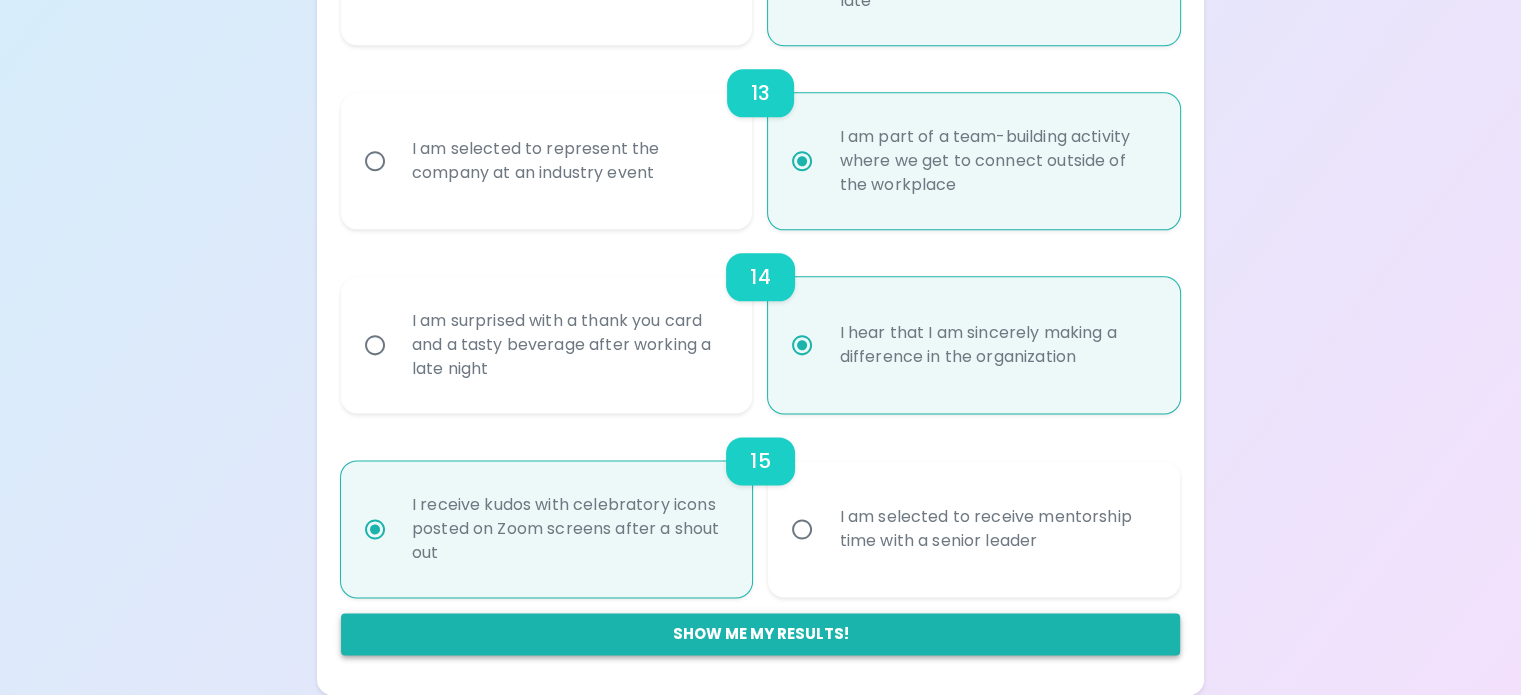 click on "Show me my results!" at bounding box center (760, 634) 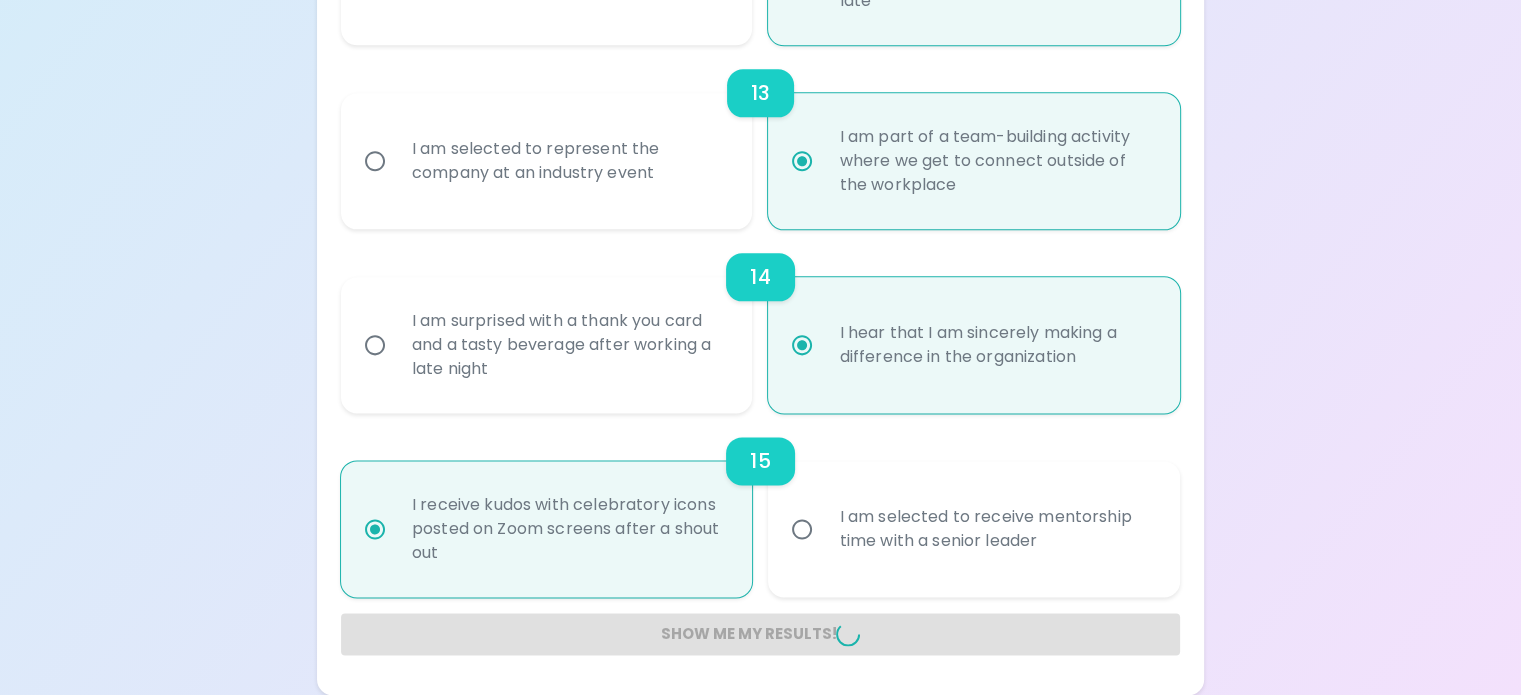 radio on "false" 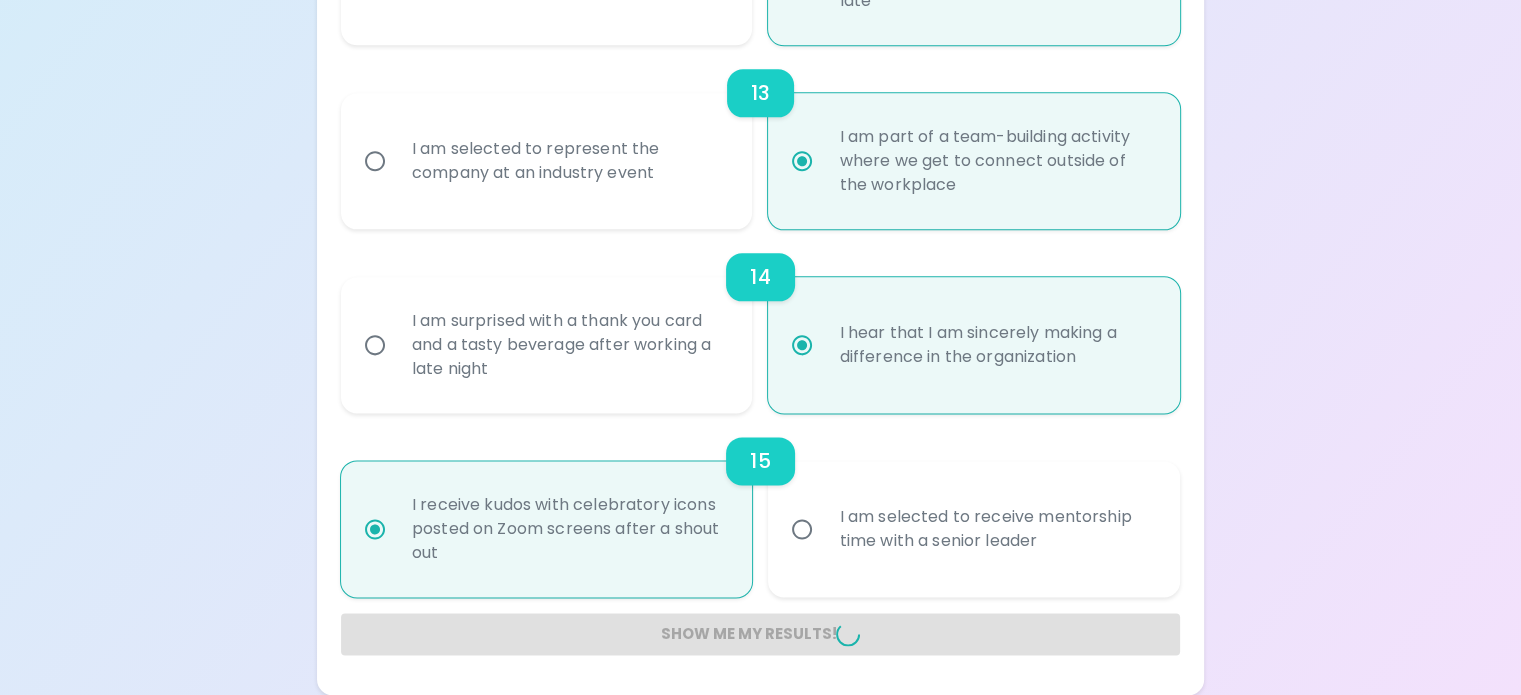 radio on "false" 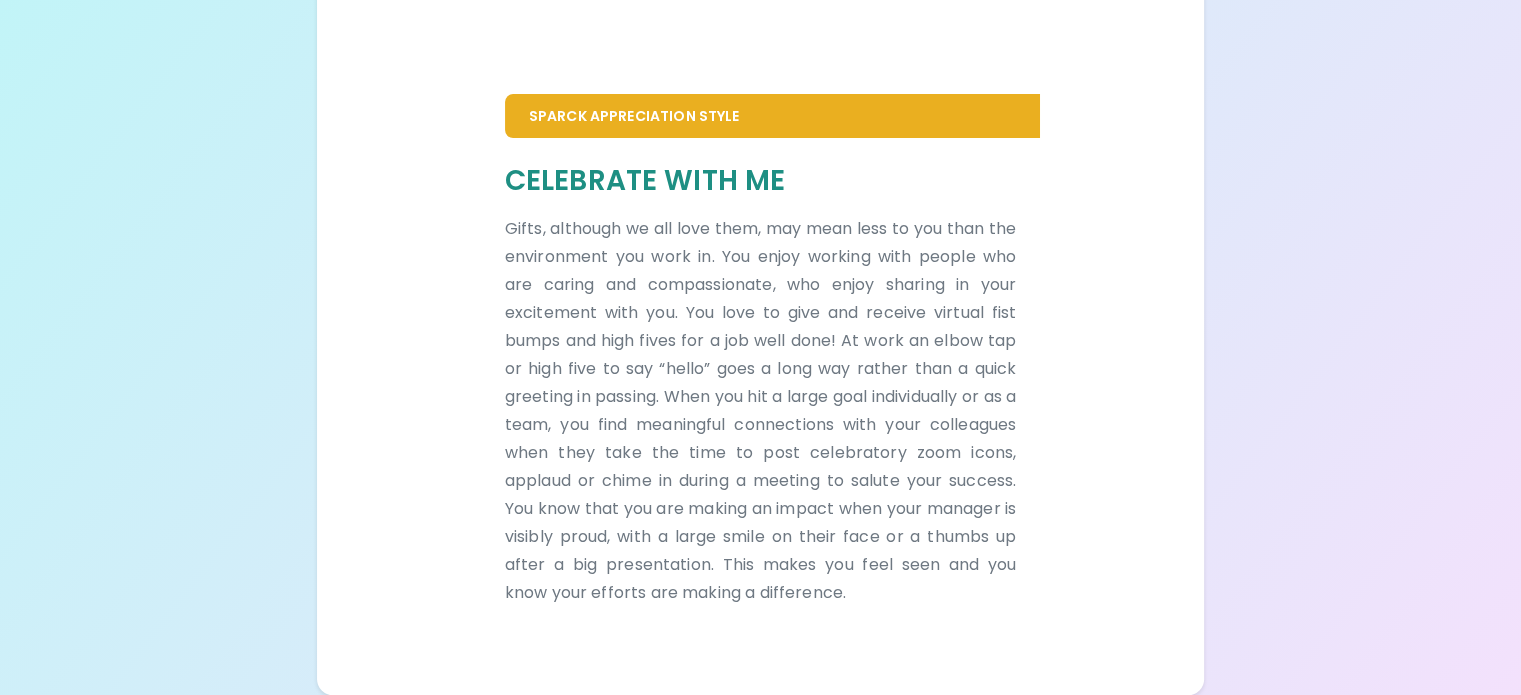 scroll, scrollTop: 332, scrollLeft: 0, axis: vertical 